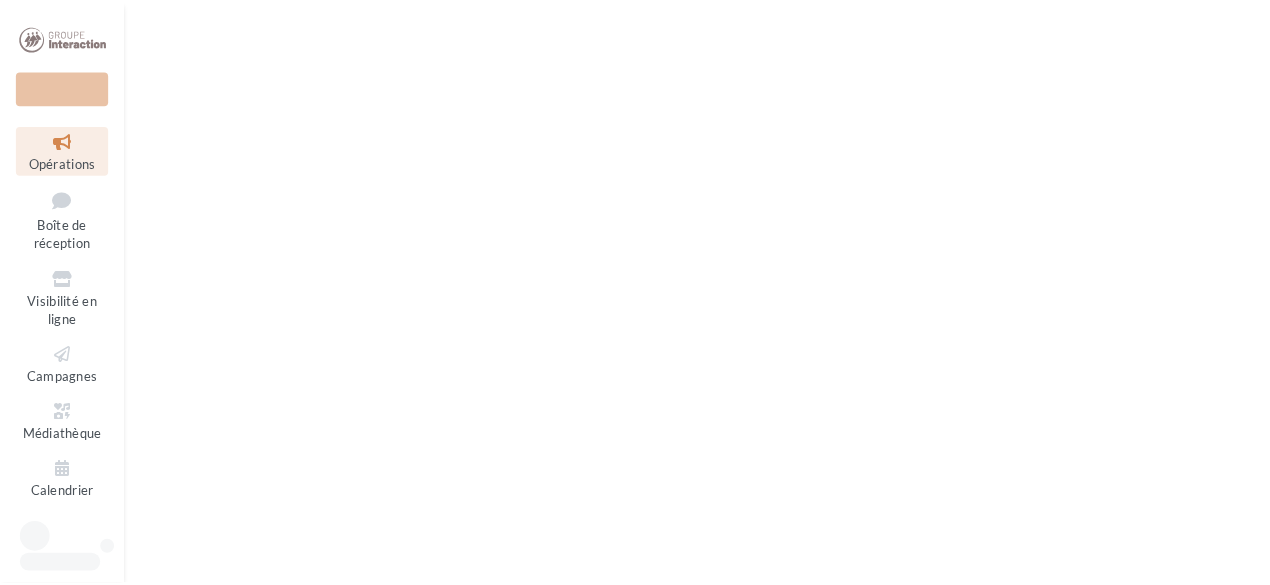 scroll, scrollTop: 0, scrollLeft: 0, axis: both 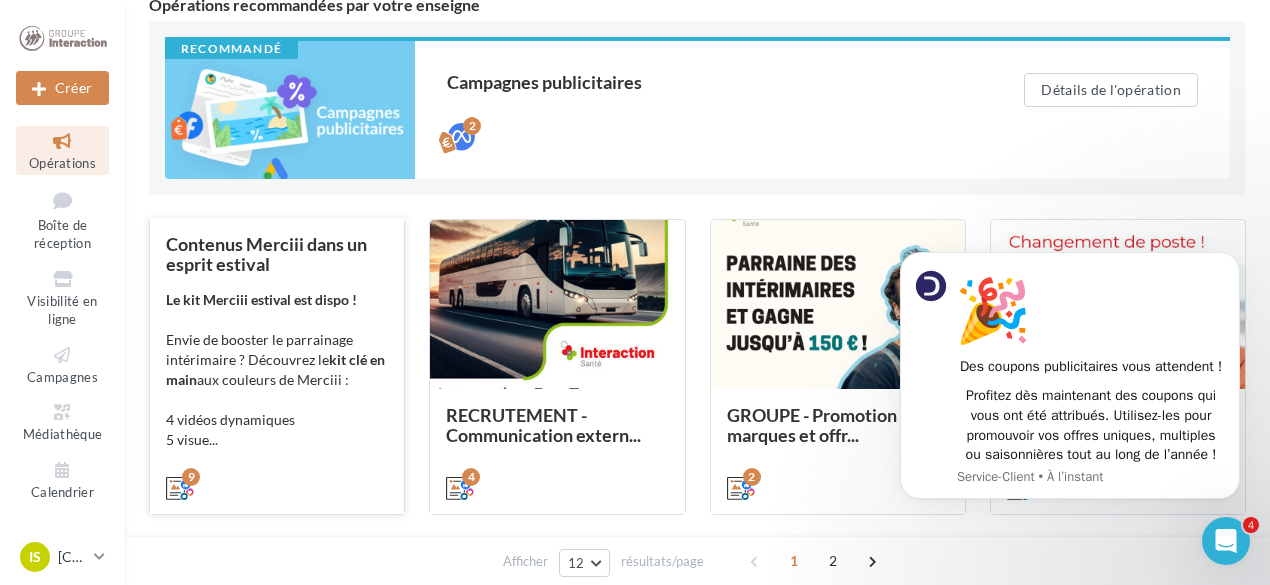 click on "Contenus Merciii dans un esprit estival        Le kit Merciii estival est dispo !
Envie de booster le parrainage intérimaire ? Découvrez le  kit clé en main  aux couleurs de Merciii :
4 vidéos dynamiques
5 visue..." at bounding box center [277, 365] 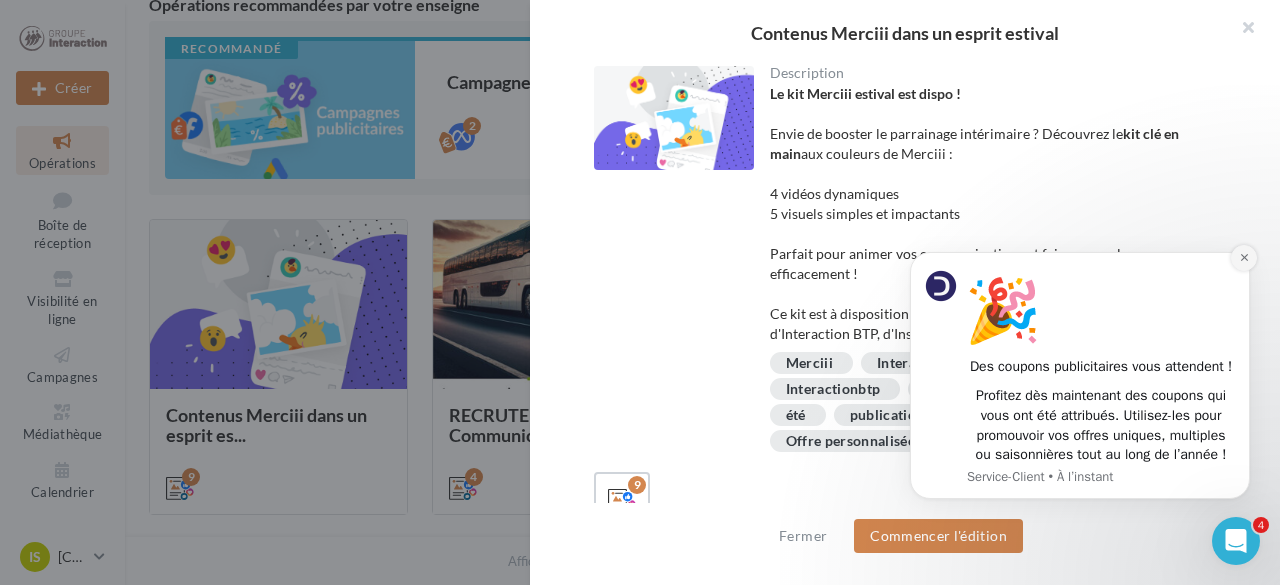 click 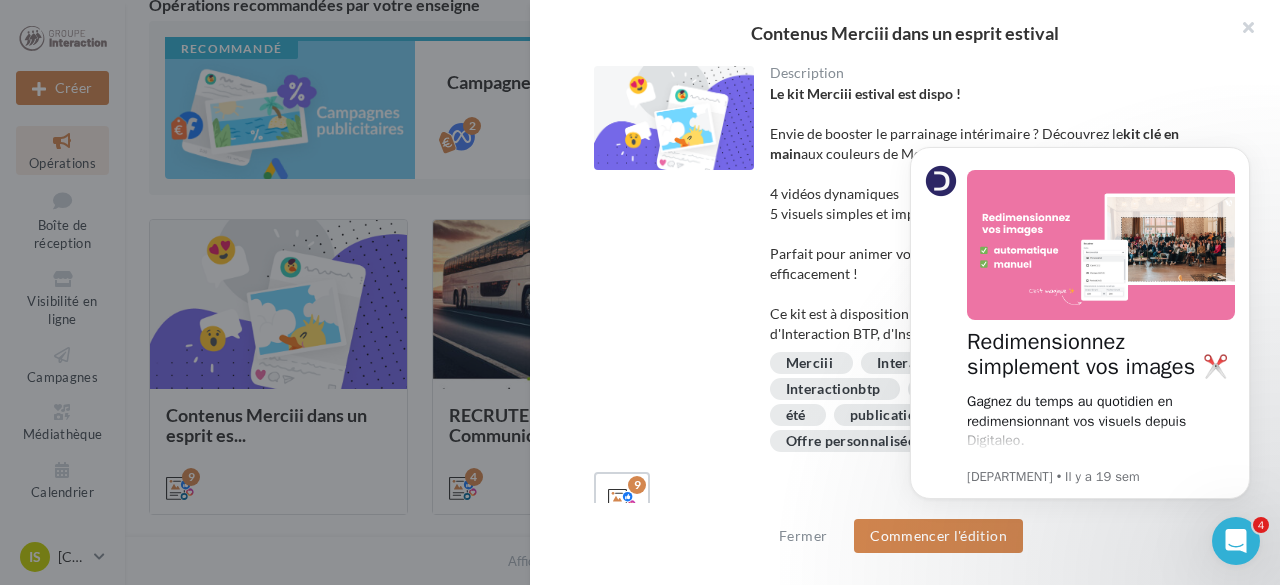 drag, startPoint x: 358, startPoint y: 33, endPoint x: 744, endPoint y: 369, distance: 511.75385 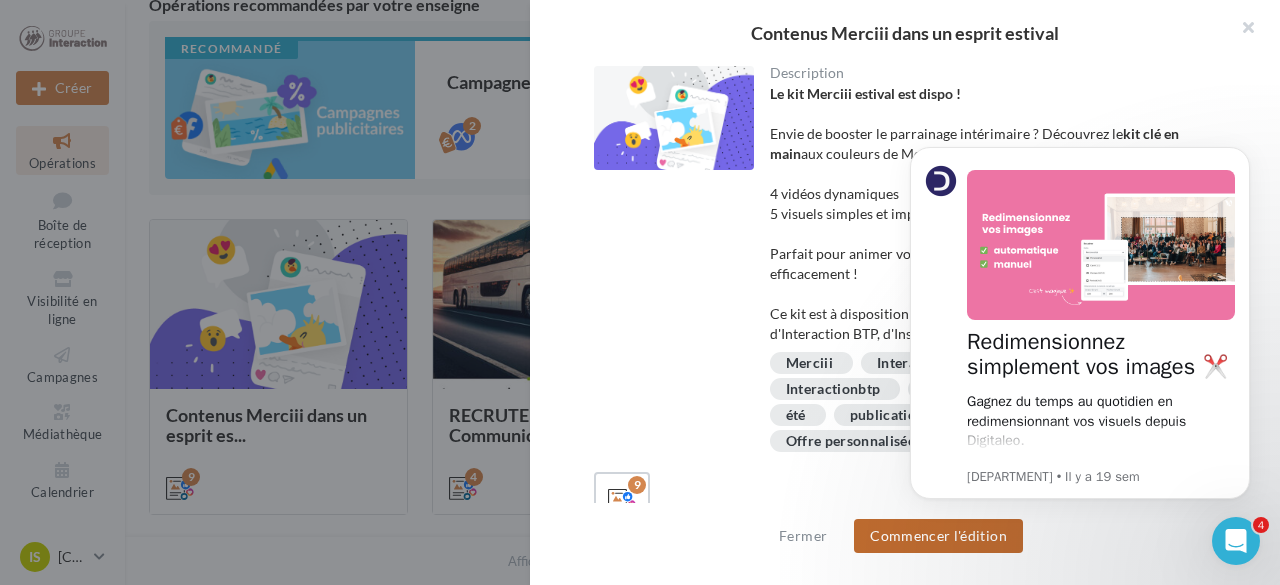 click on "Commencer l'édition" at bounding box center (938, 536) 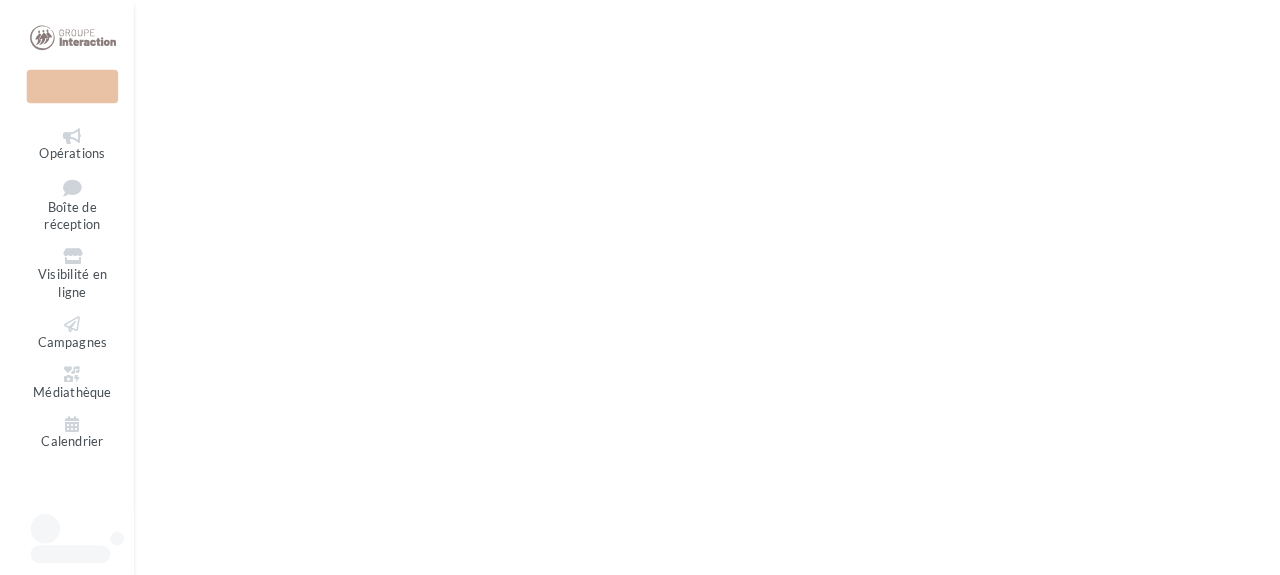 scroll, scrollTop: 0, scrollLeft: 0, axis: both 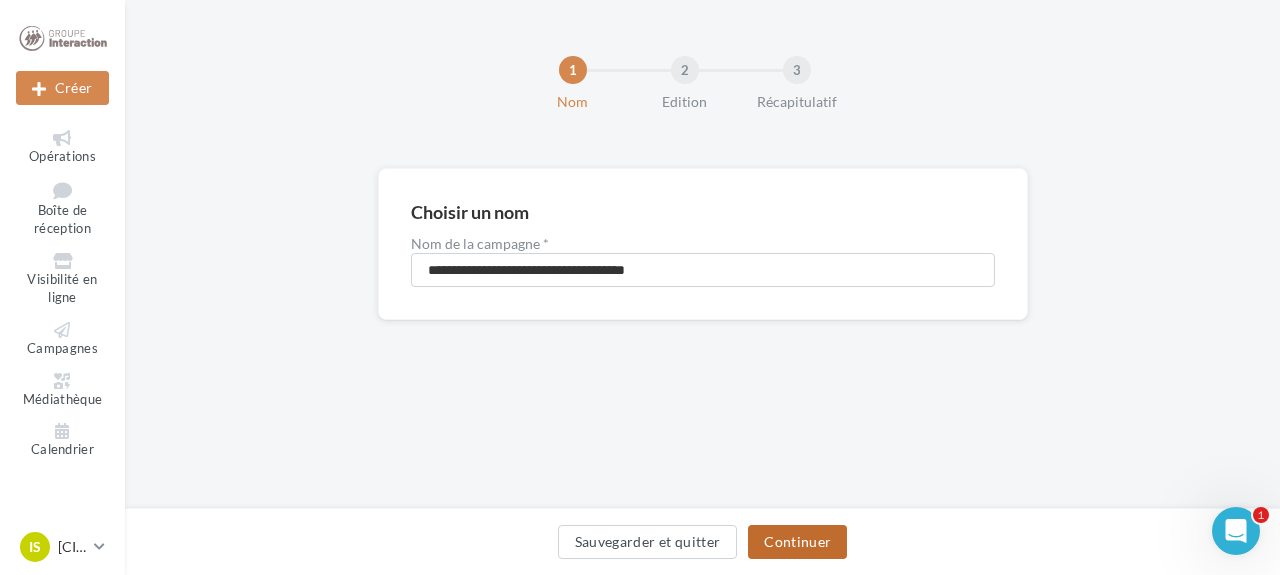 click on "Continuer" at bounding box center (797, 542) 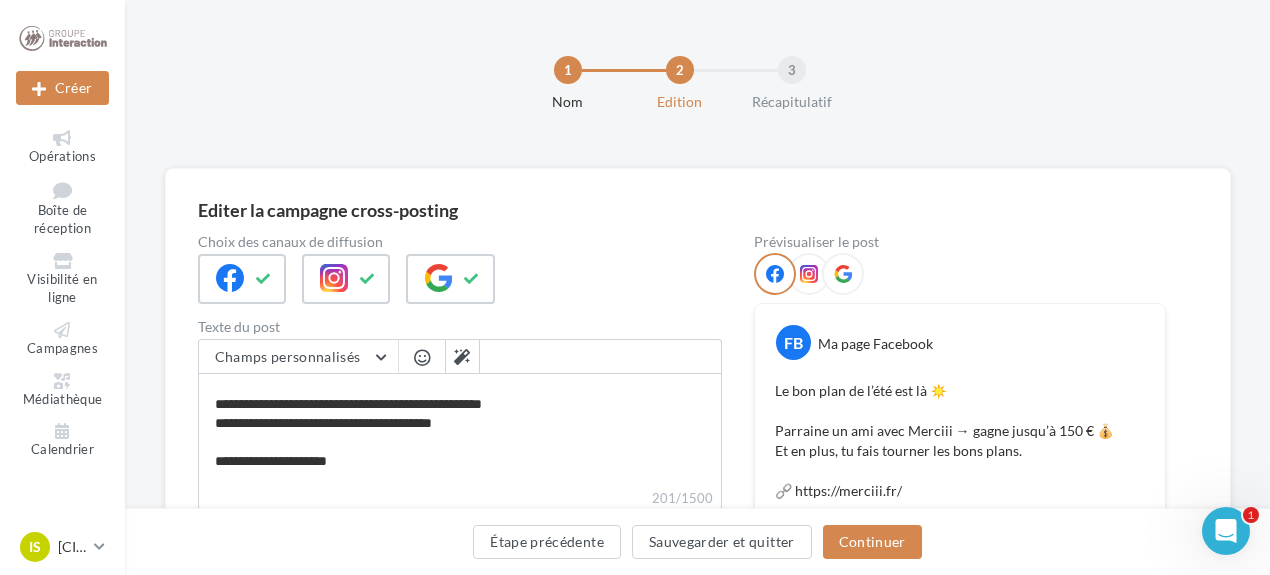 scroll, scrollTop: 55, scrollLeft: 0, axis: vertical 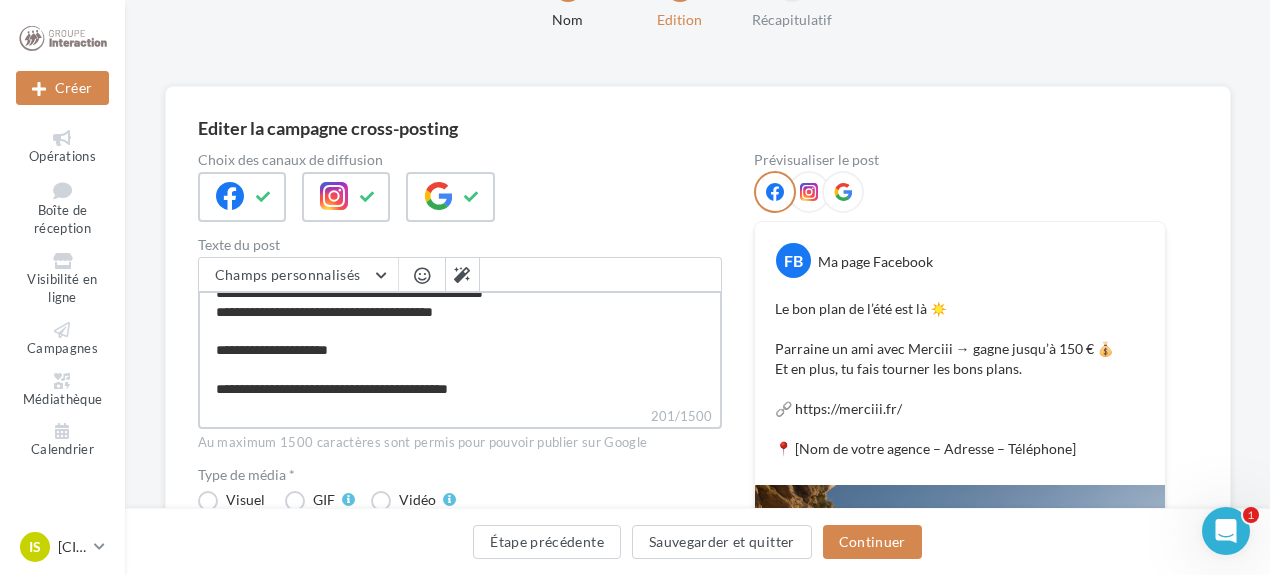 click on "**********" at bounding box center (460, 348) 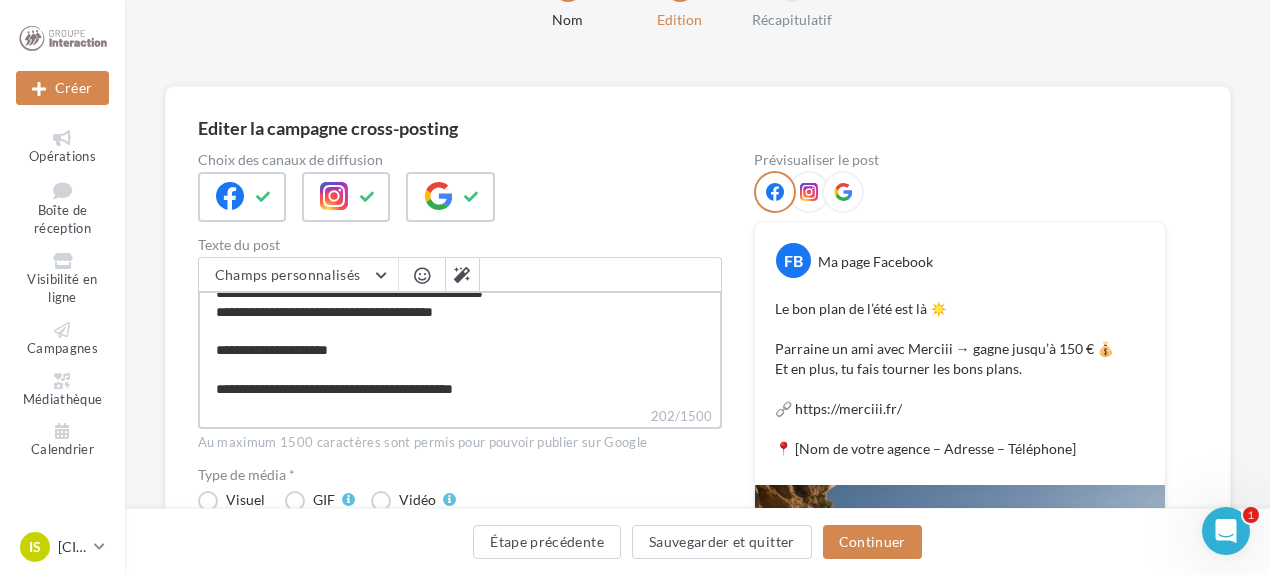 type on "**********" 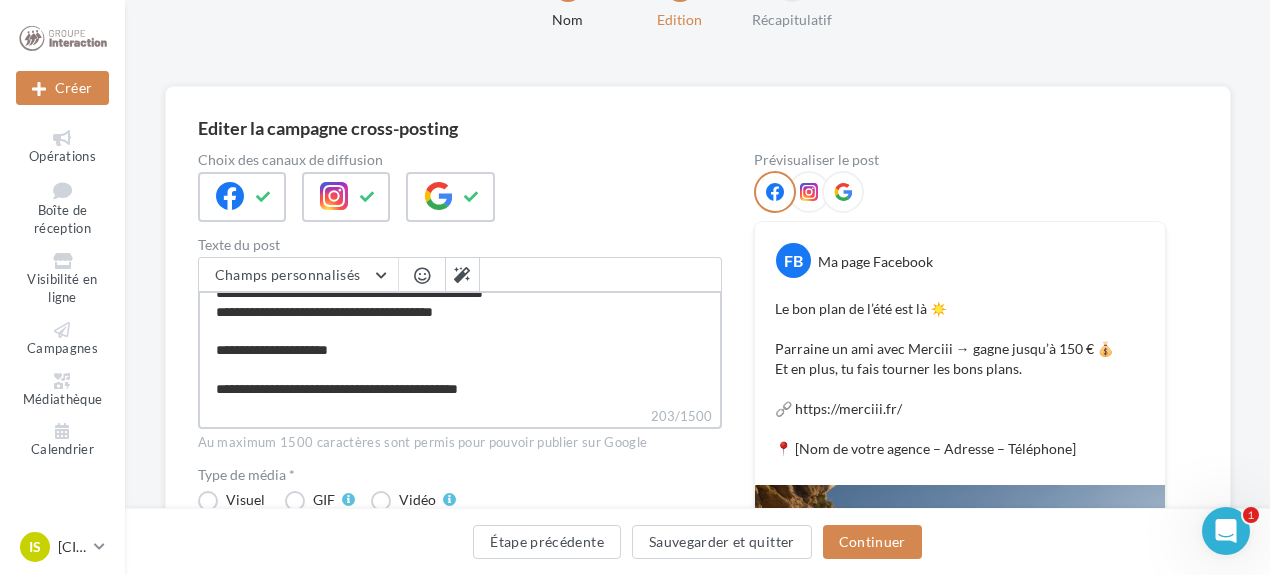 type on "**********" 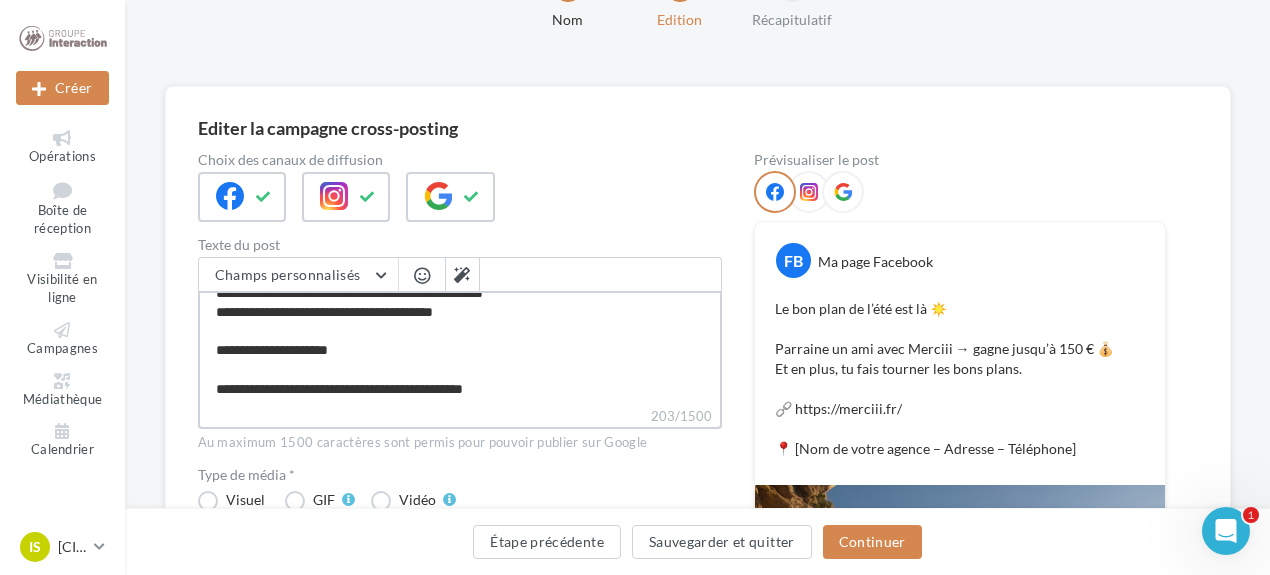 type on "**********" 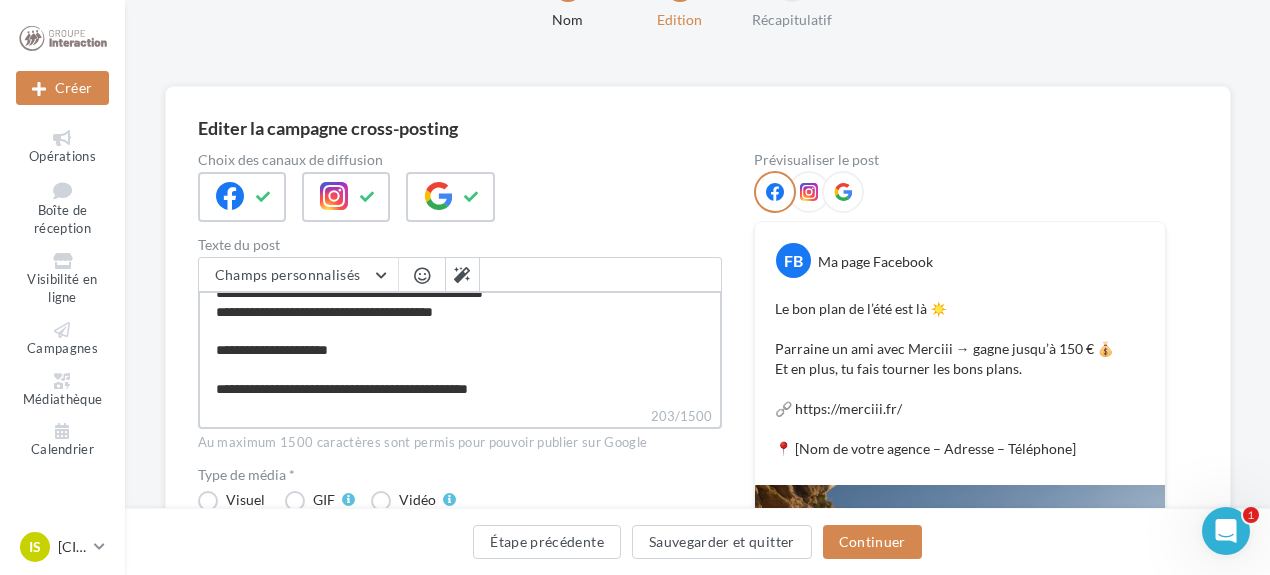 type on "**********" 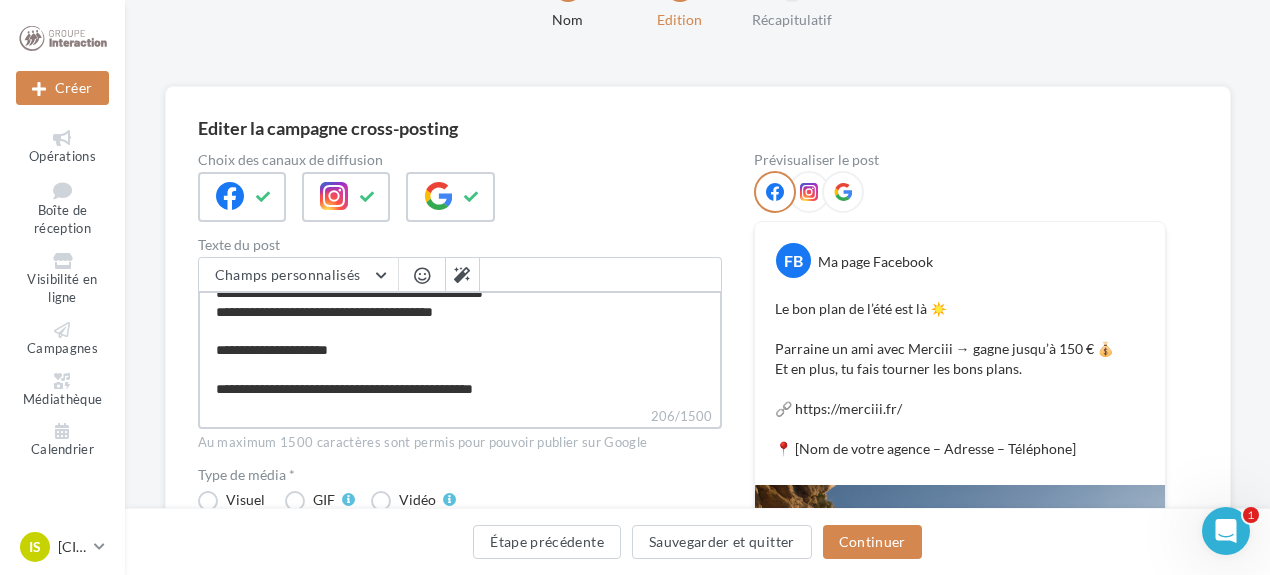 type on "**********" 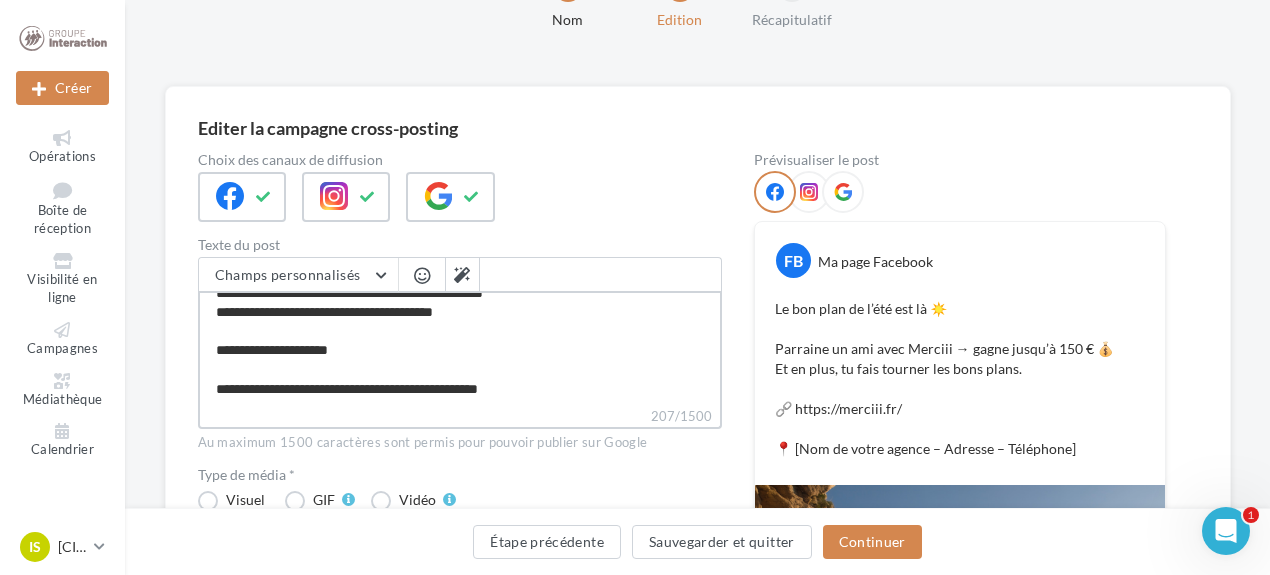 type on "**********" 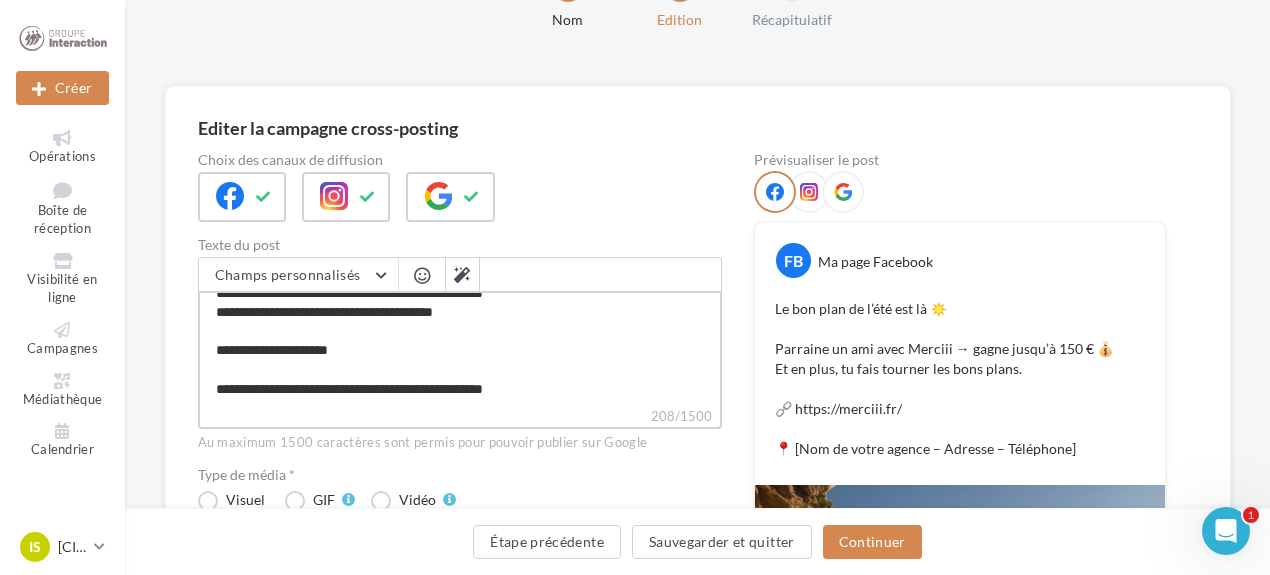 type on "**********" 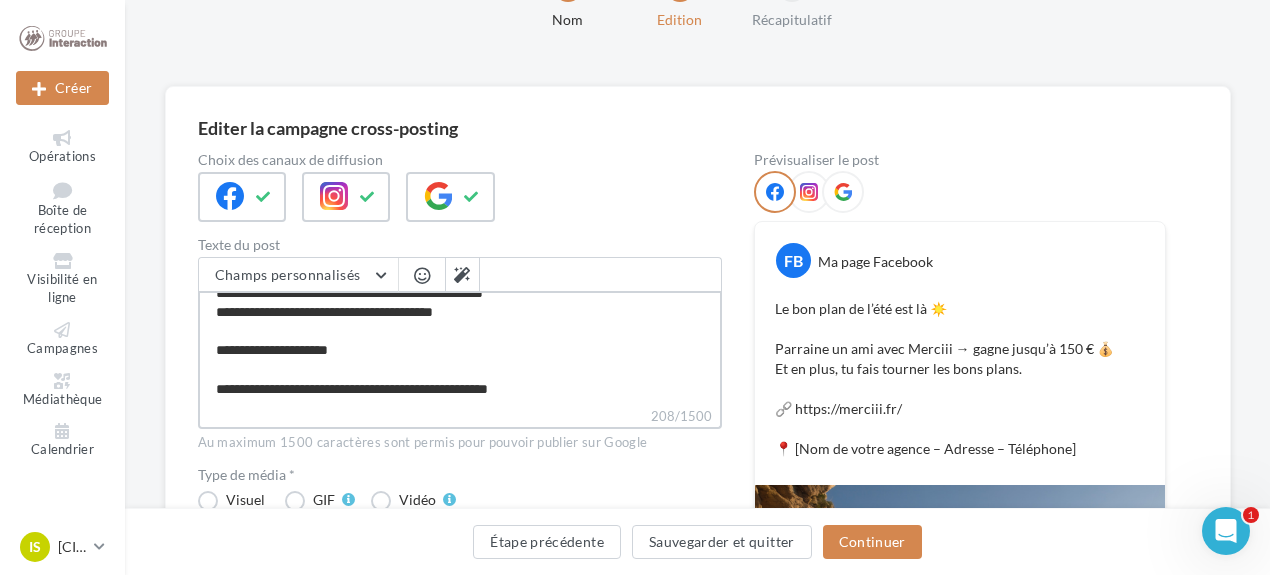 type on "**********" 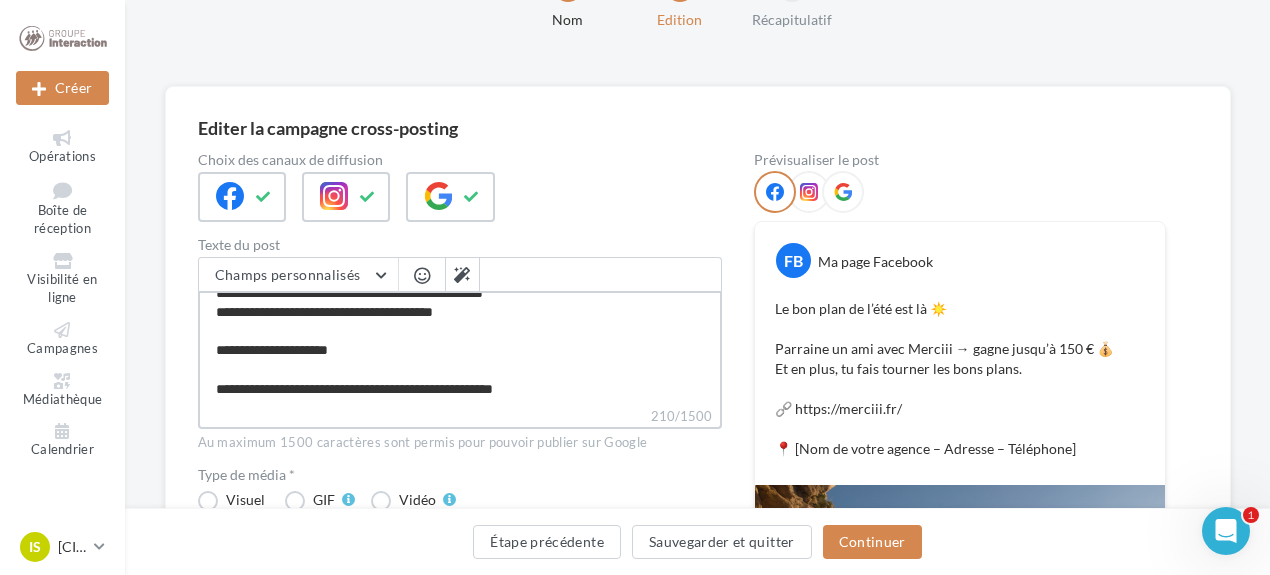 type on "**********" 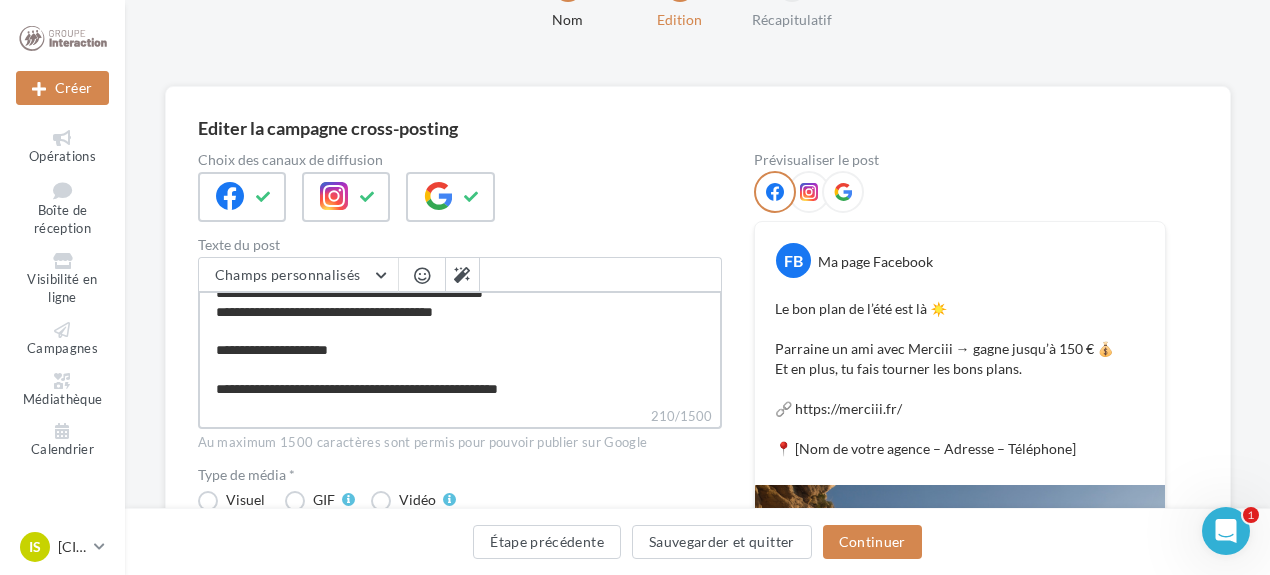 type on "**********" 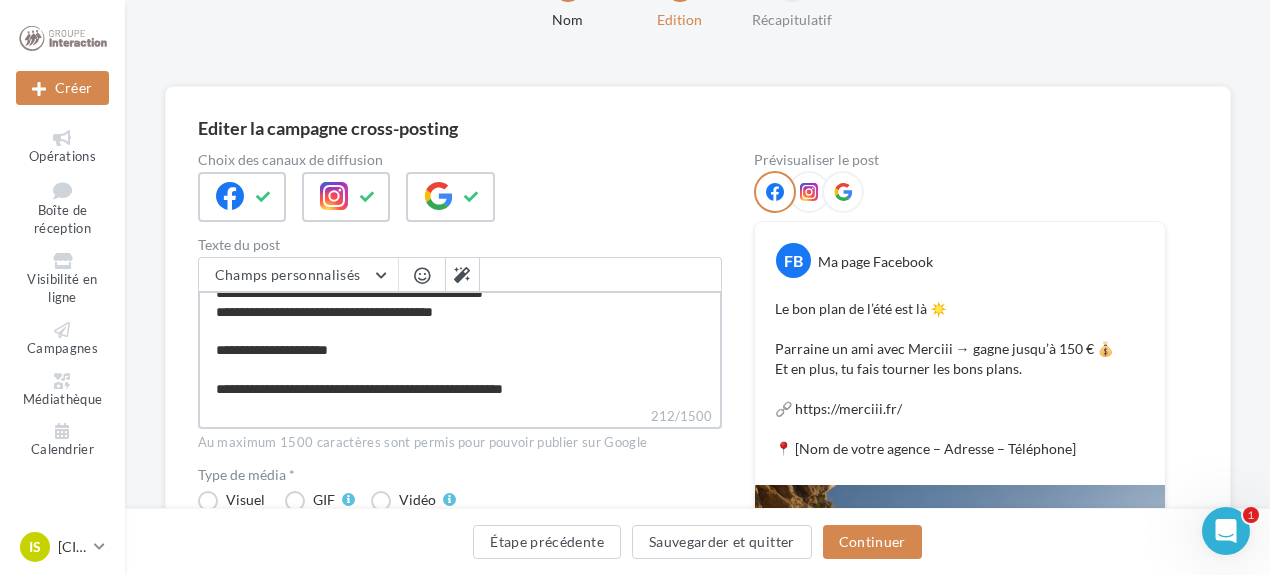 type on "**********" 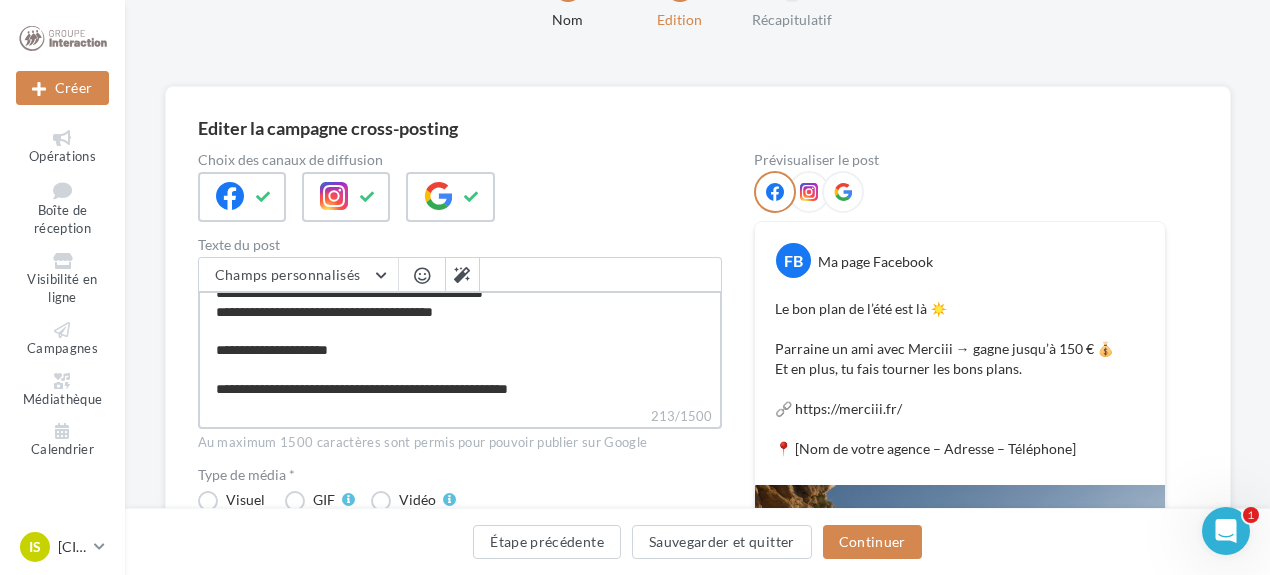 type on "**********" 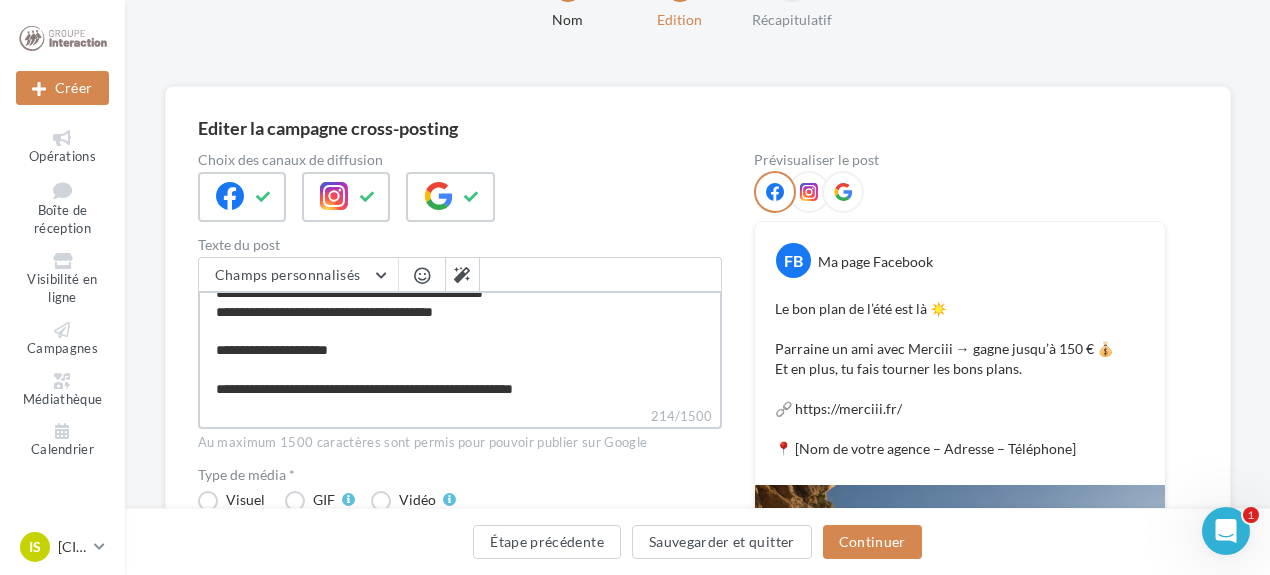 type on "**********" 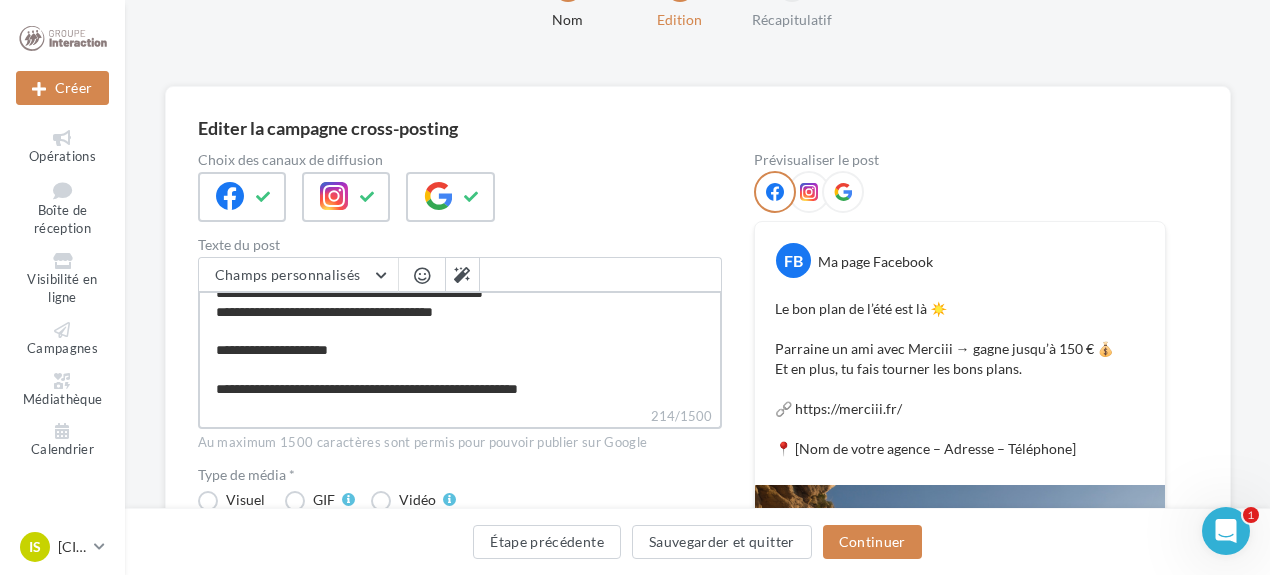 type on "**********" 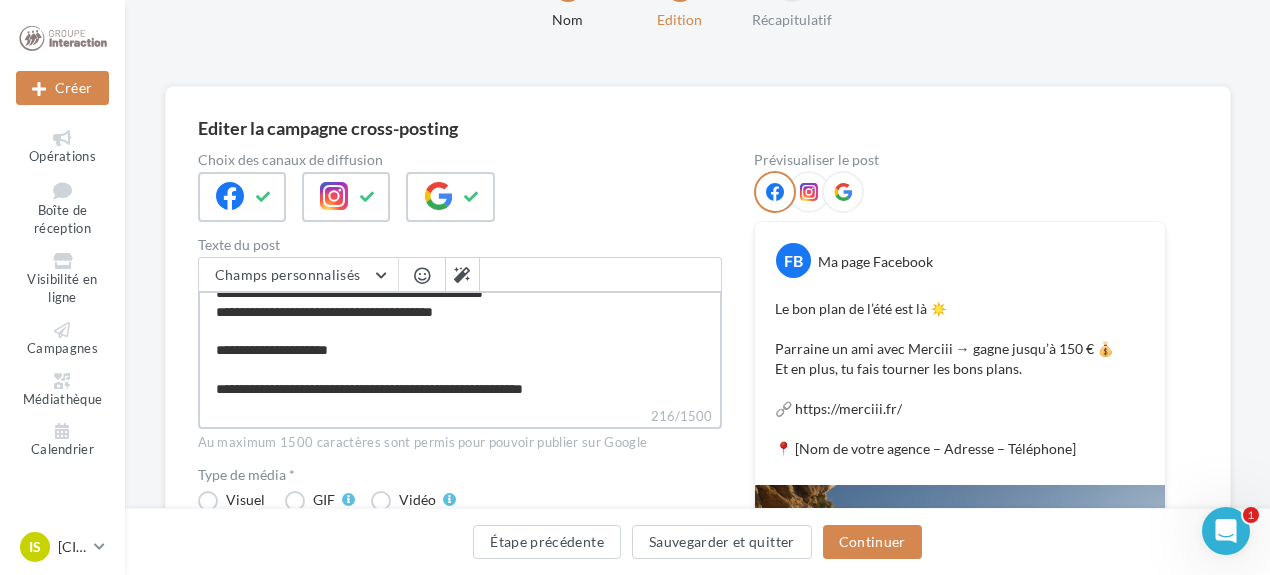 type on "**********" 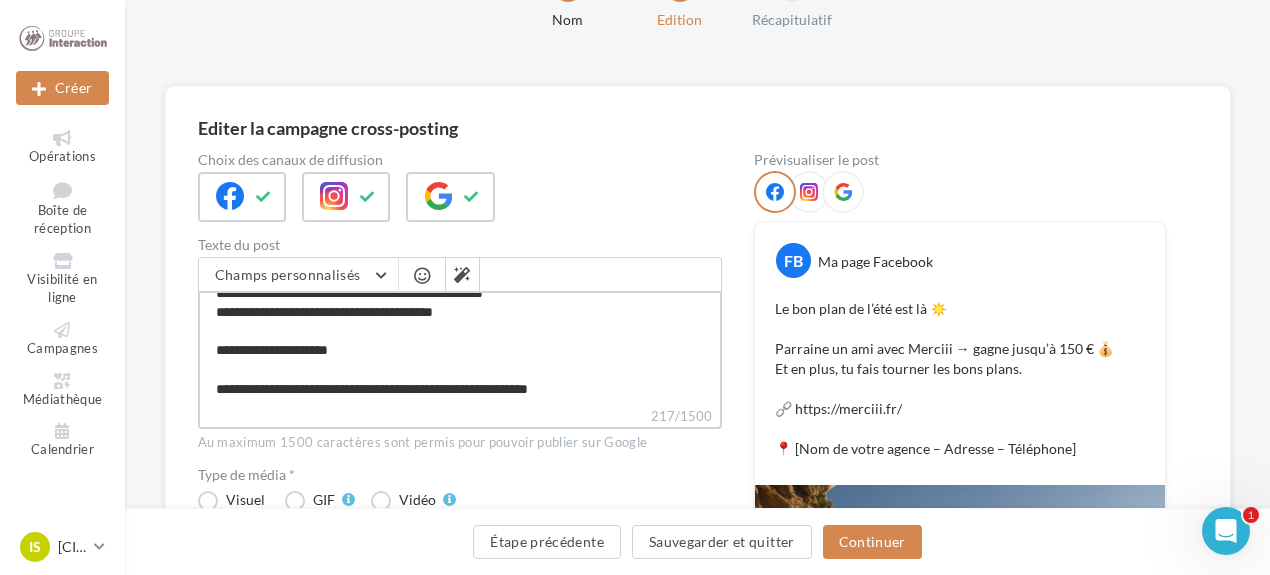 type on "**********" 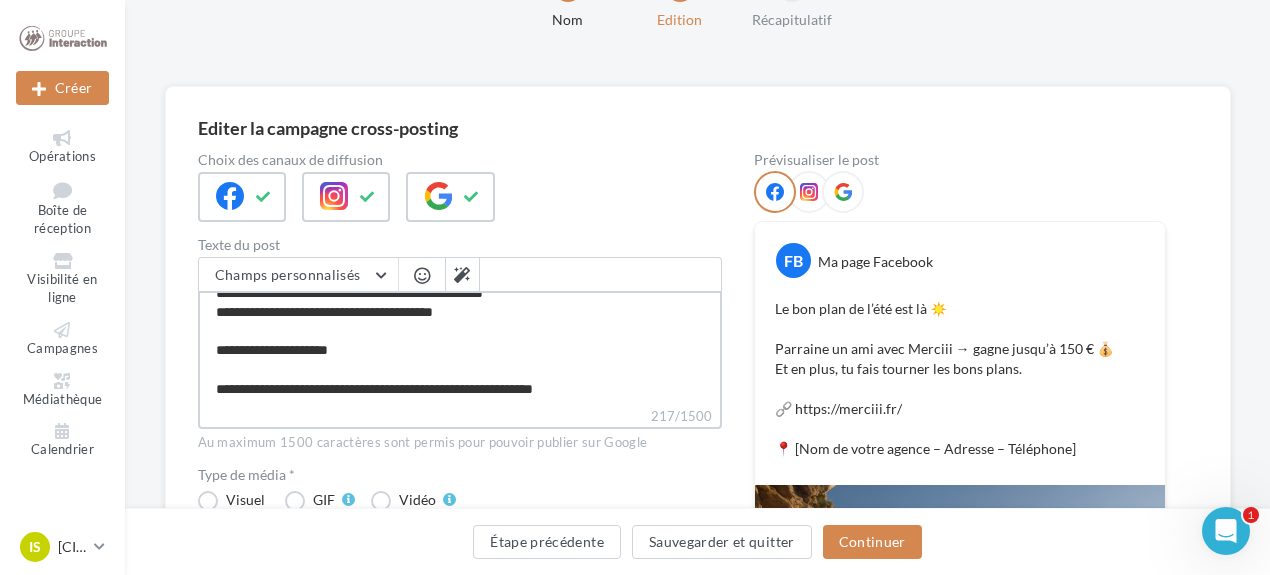 type on "**********" 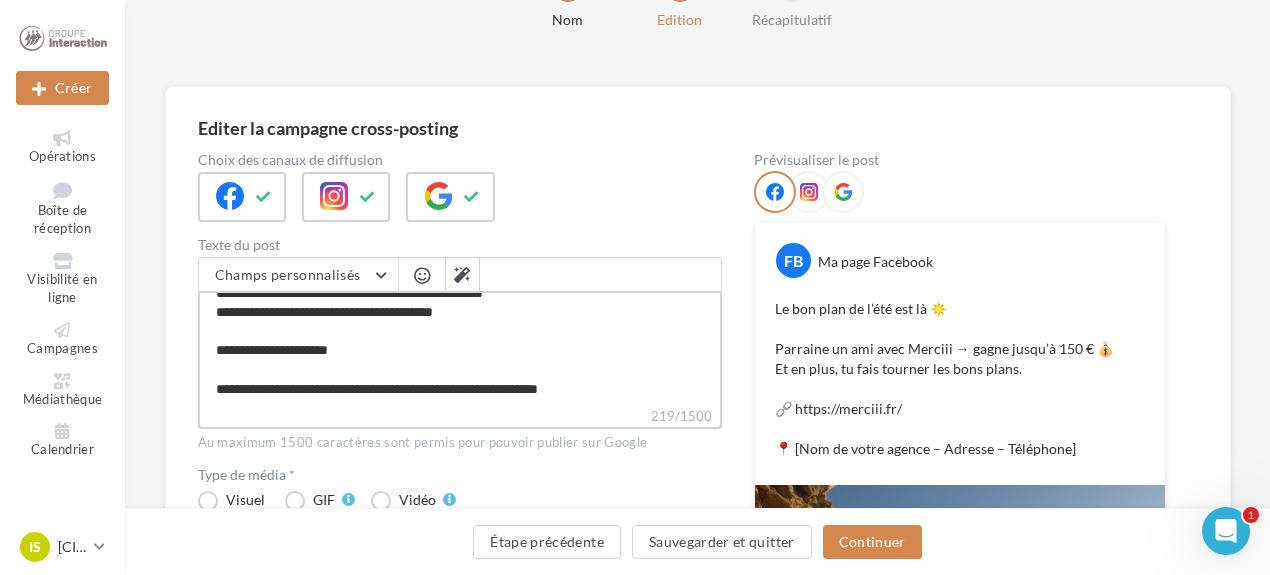 type on "**********" 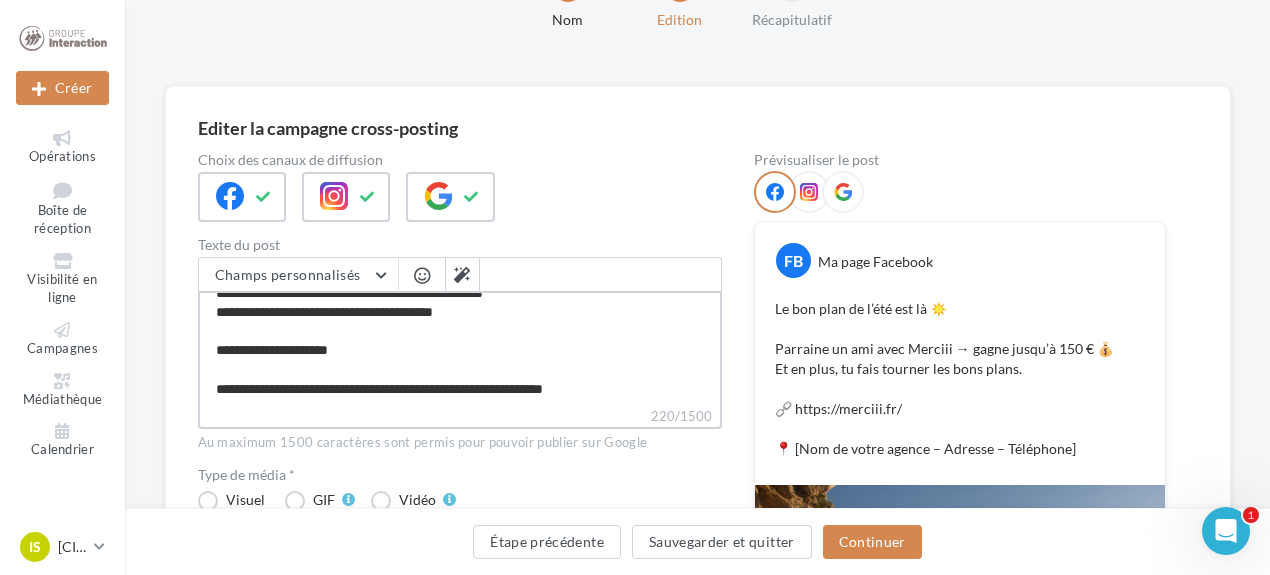 type on "**********" 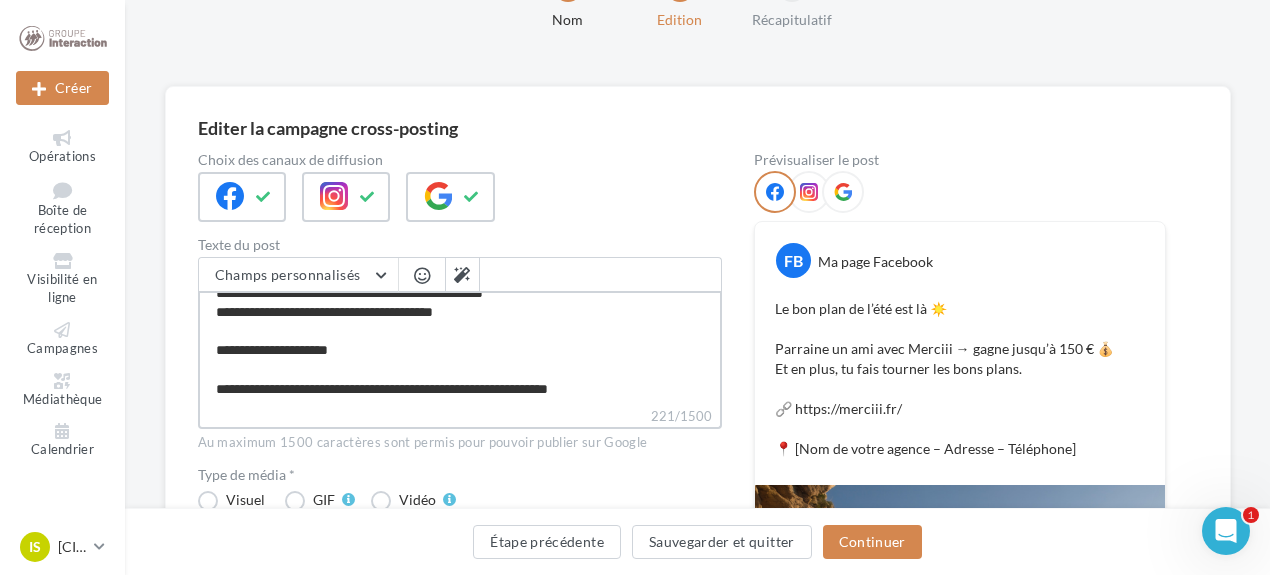 type on "**********" 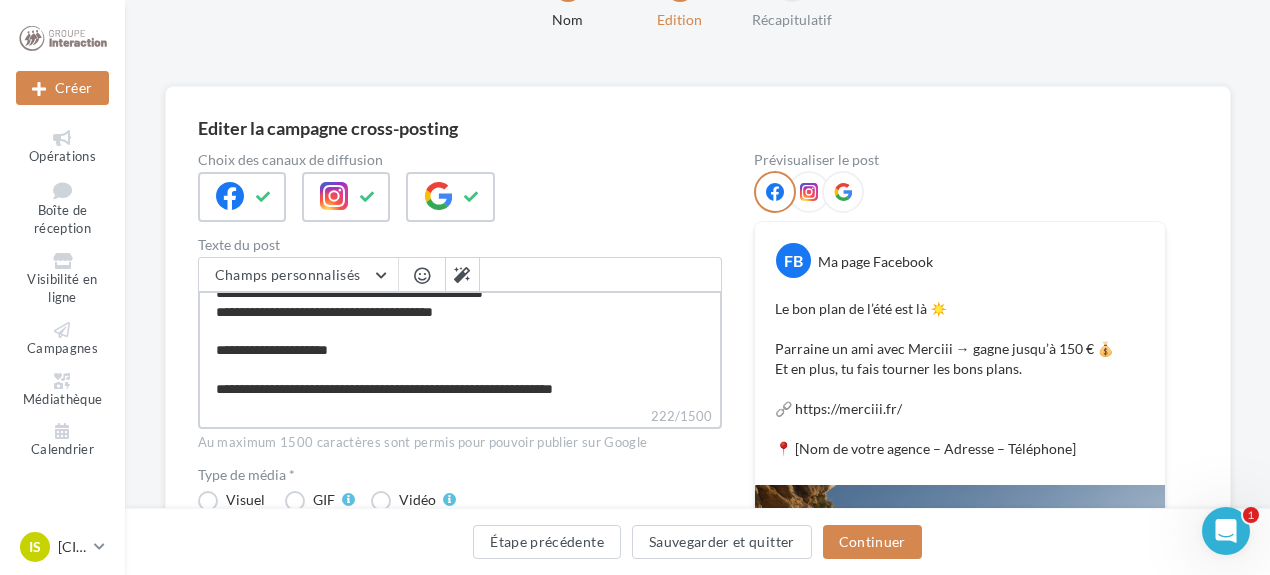 type on "**********" 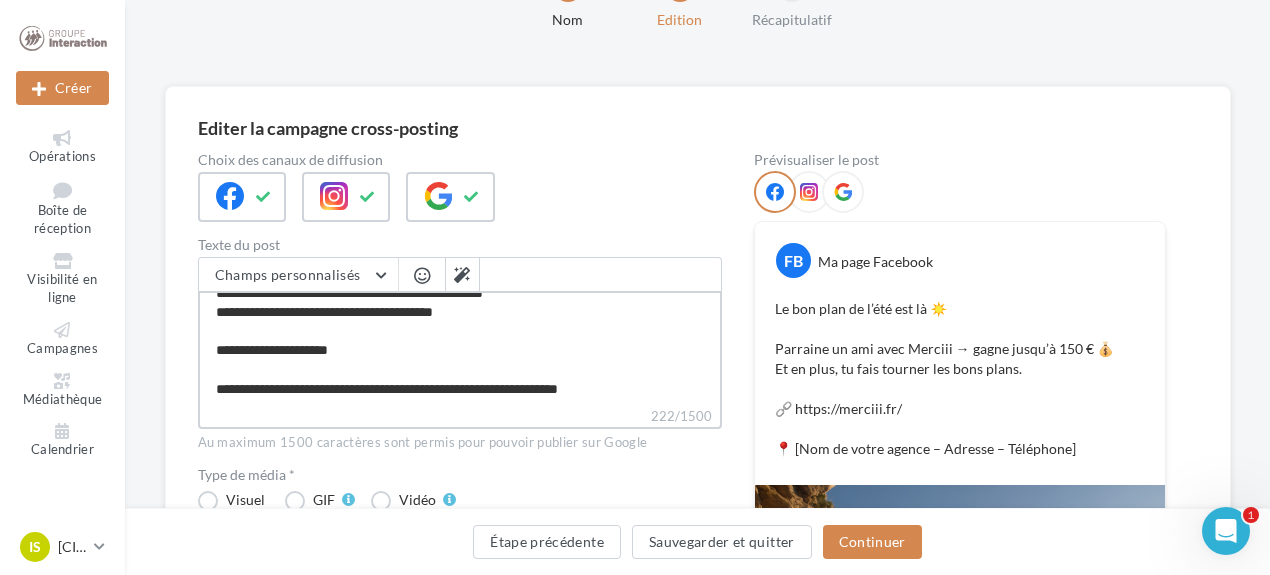 type on "**********" 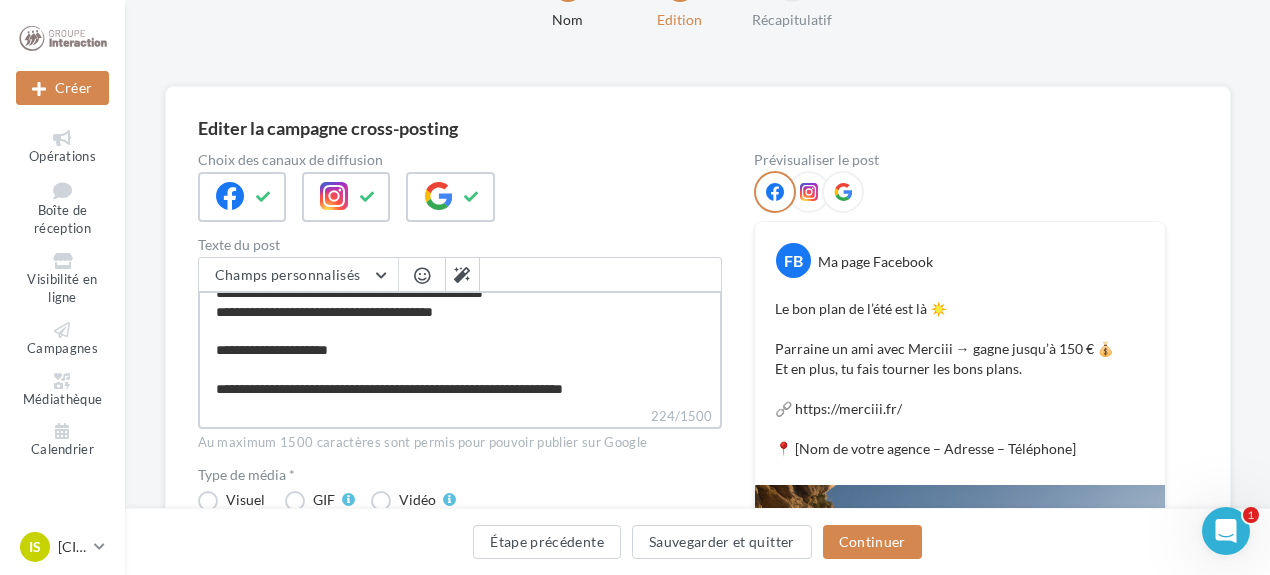 type on "**********" 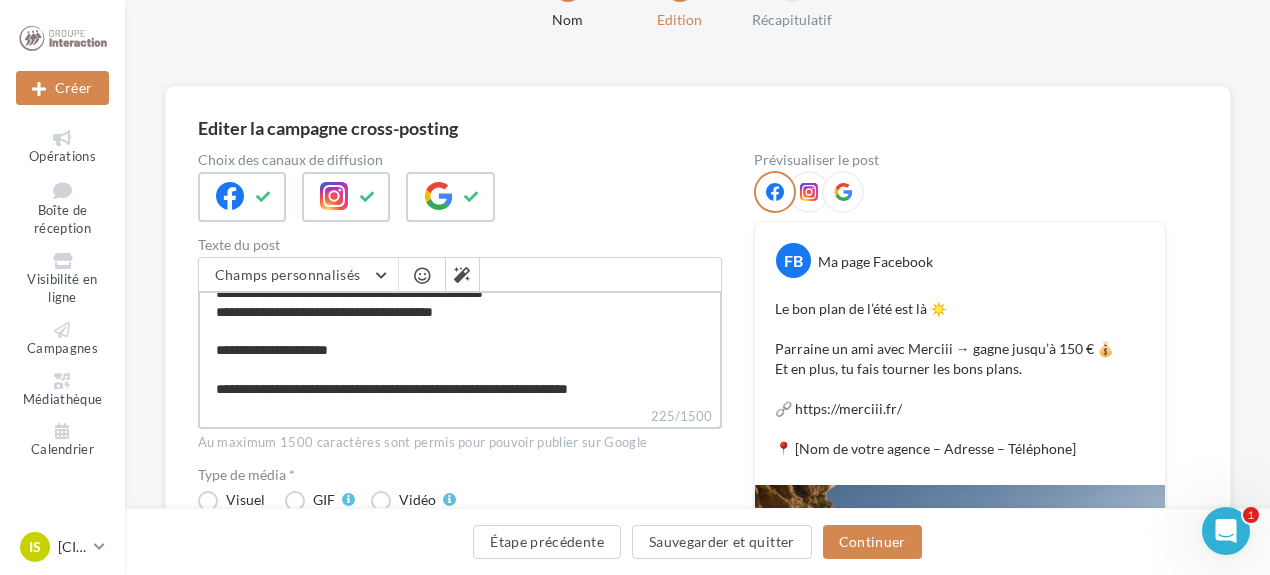 type on "**********" 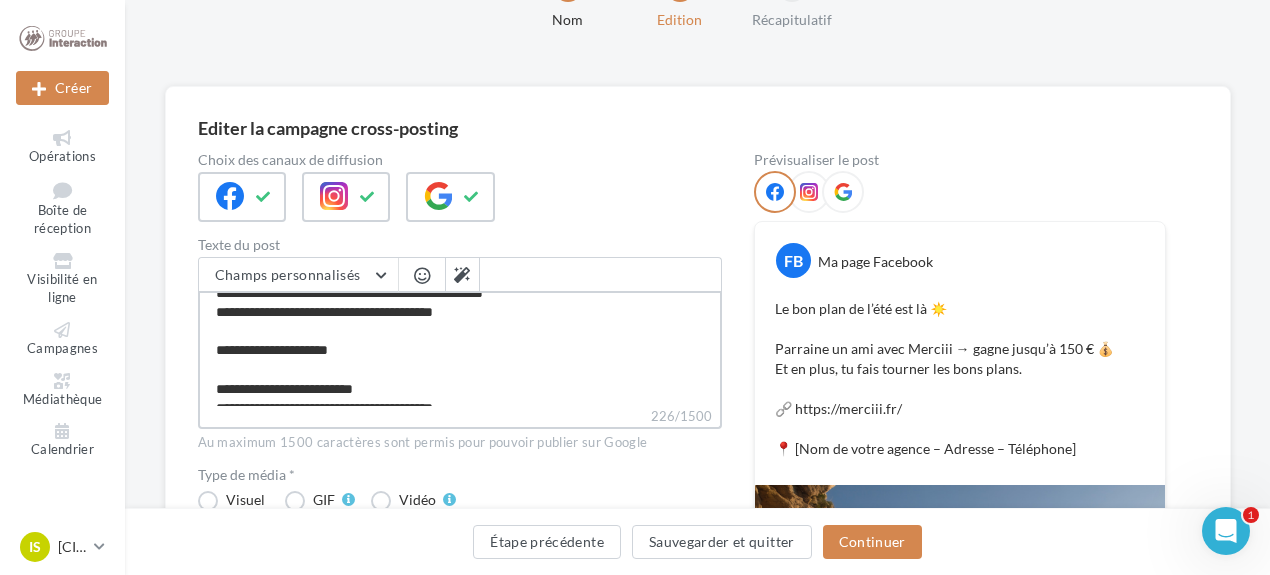 scroll, scrollTop: 66, scrollLeft: 0, axis: vertical 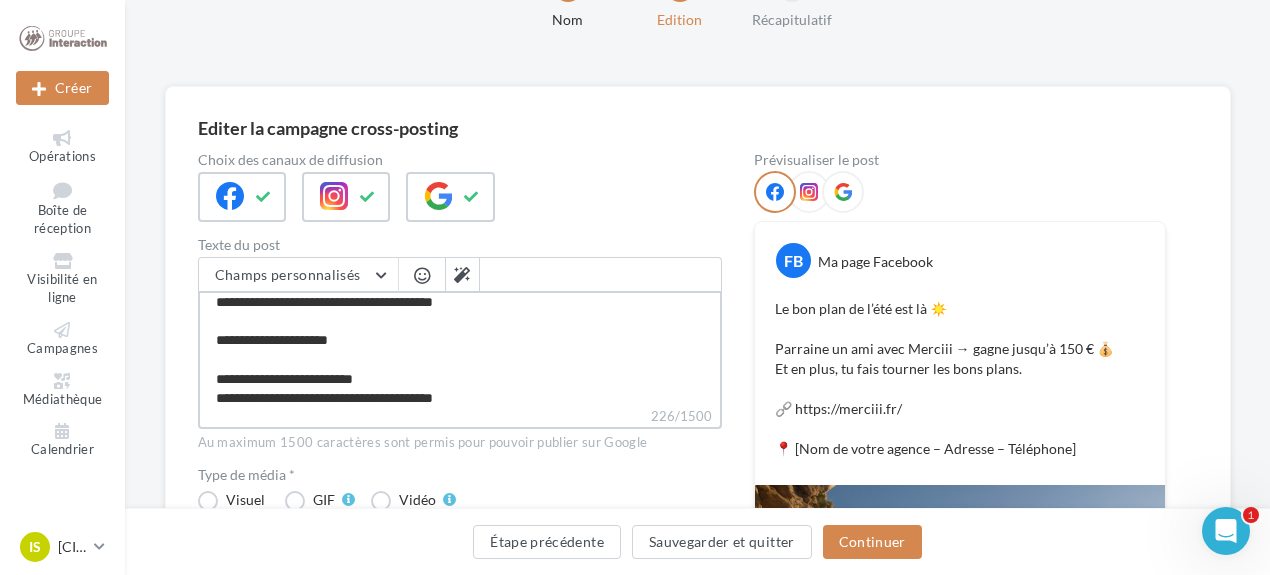 type on "**********" 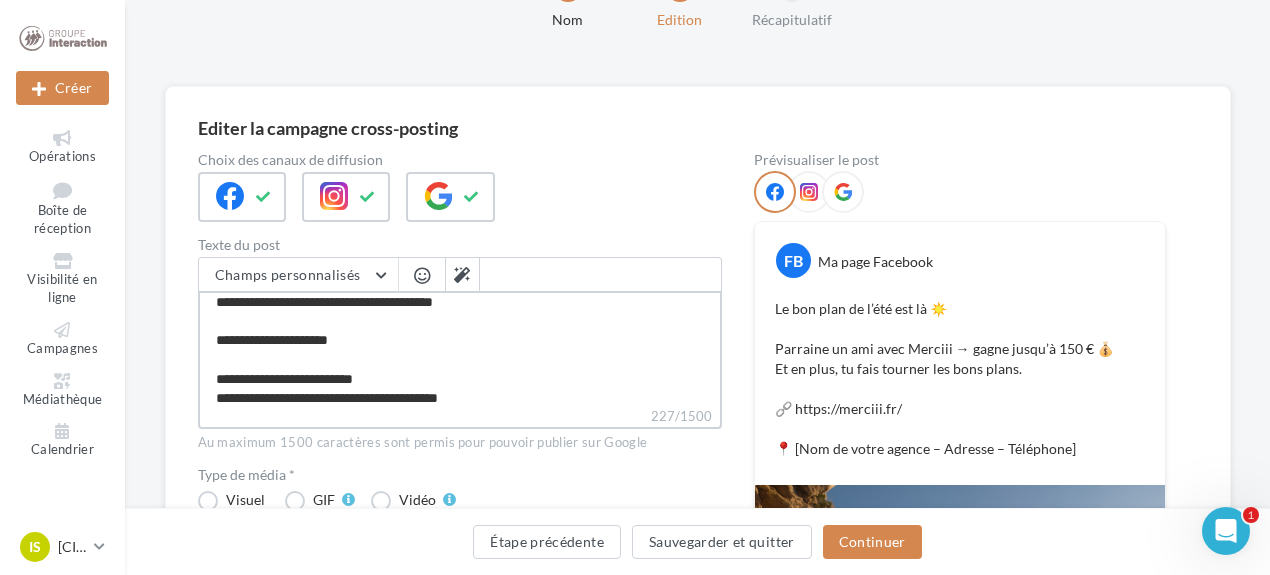 type on "**********" 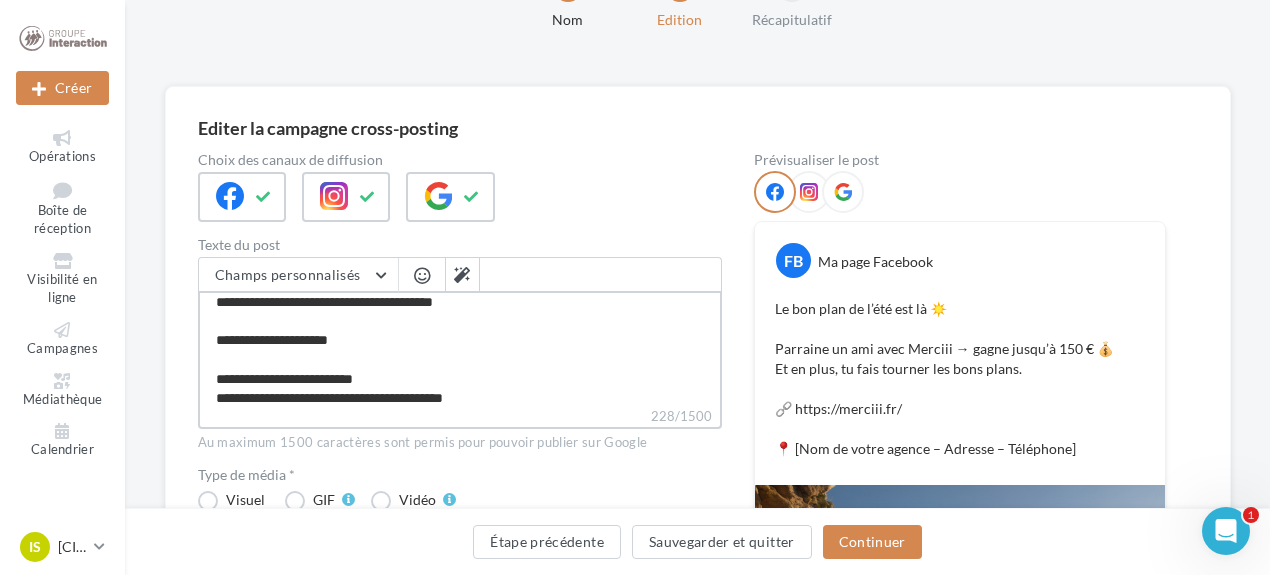 type on "**********" 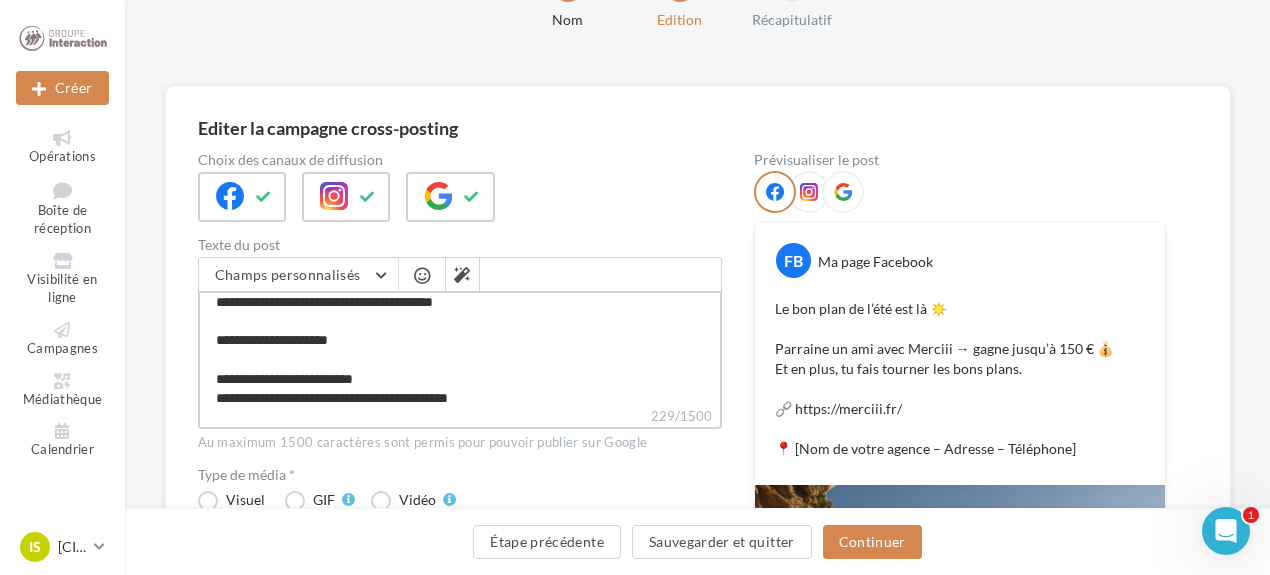 type on "**********" 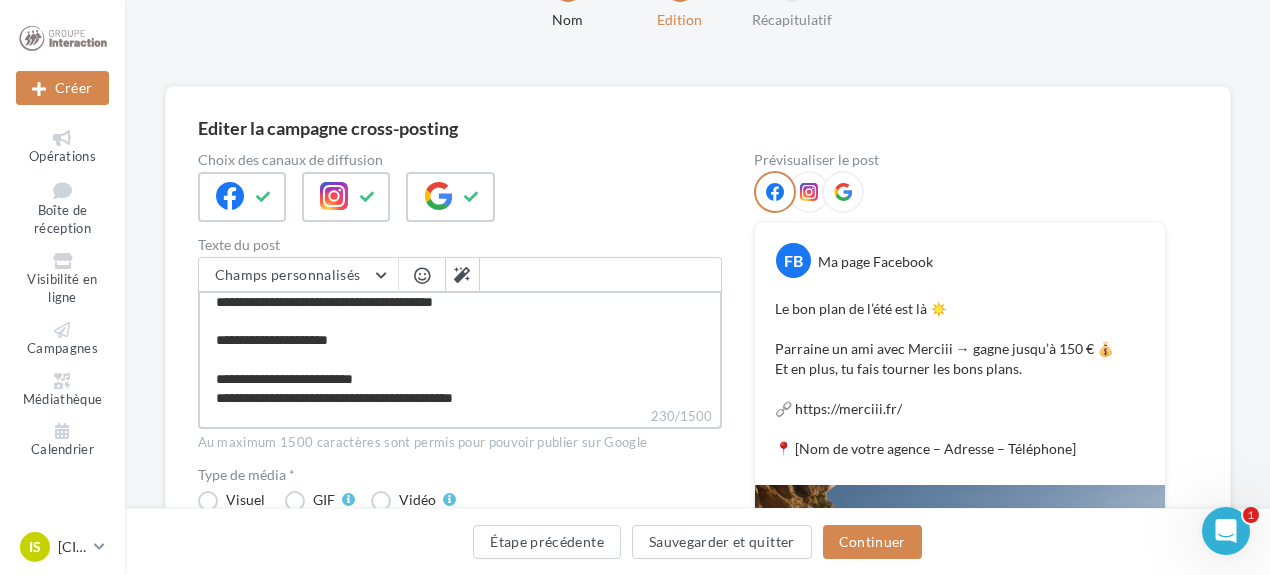 type on "**********" 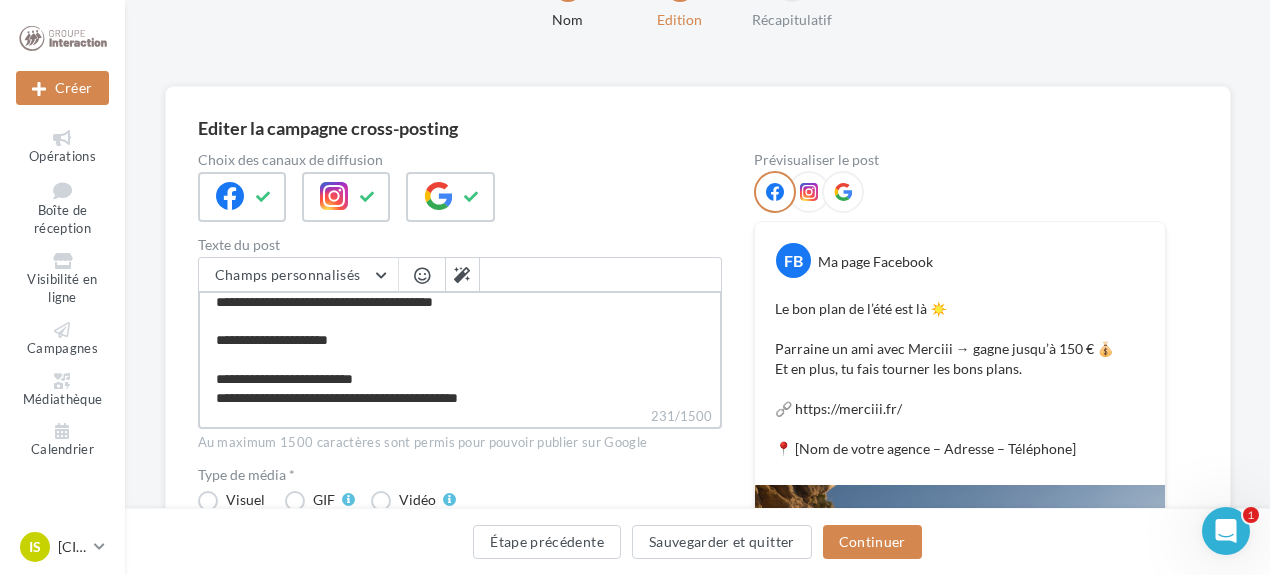 type on "**********" 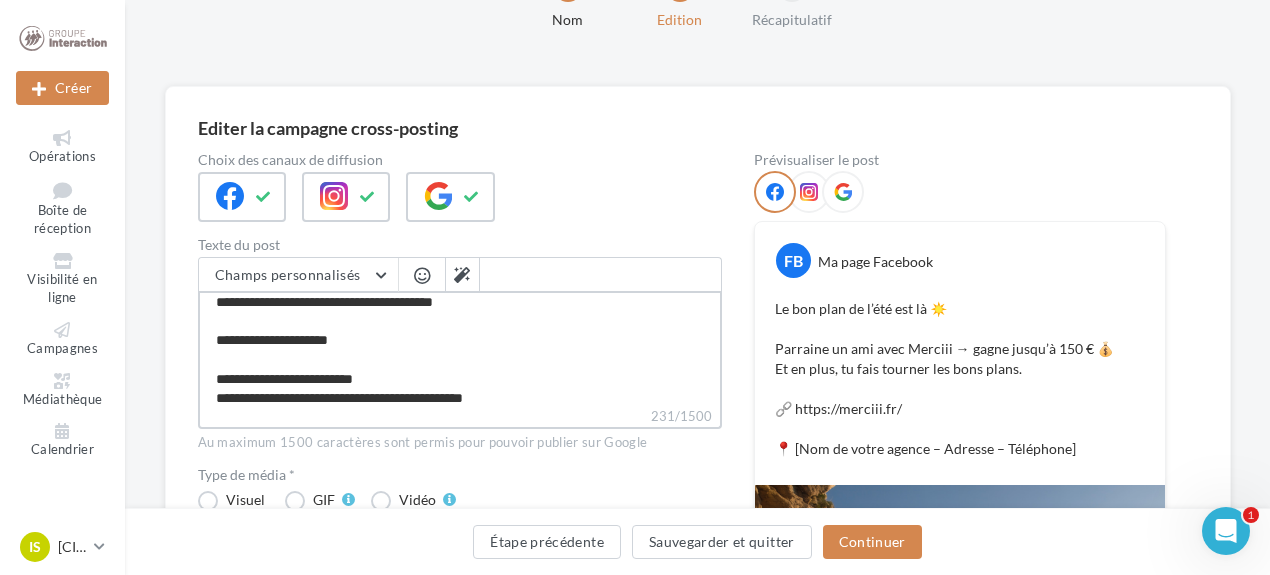 type on "**********" 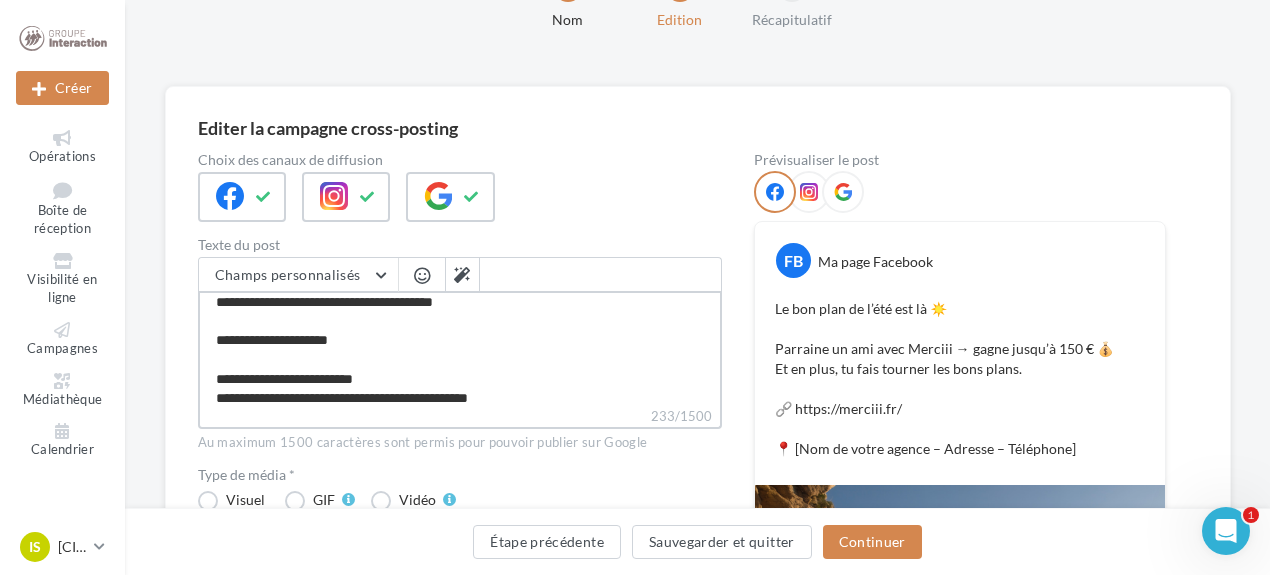 type on "**********" 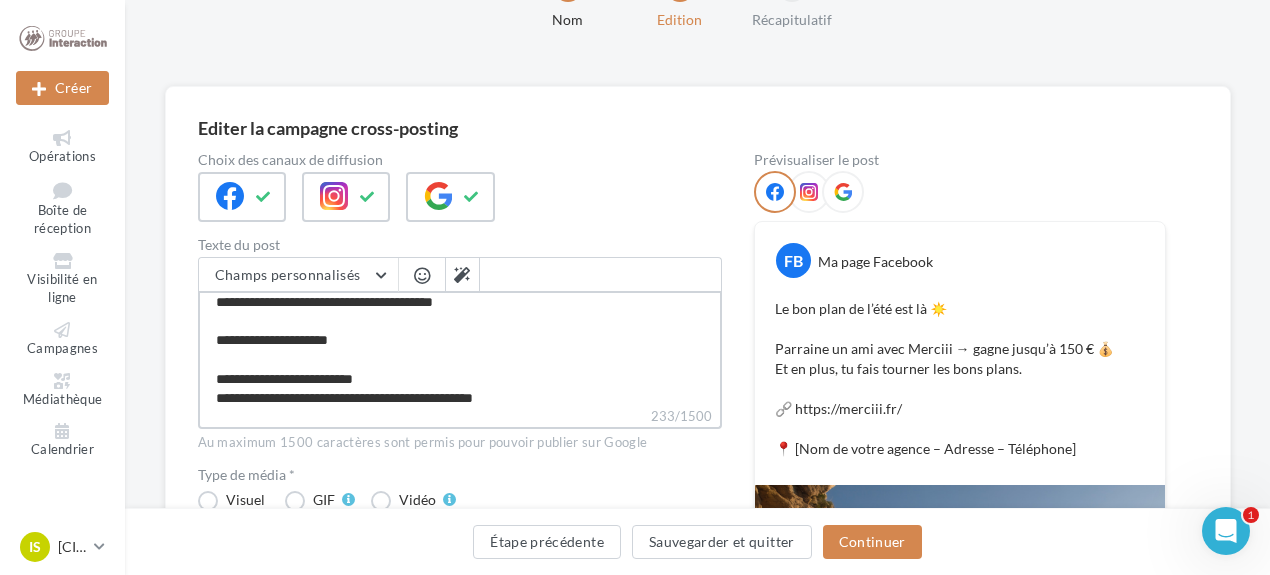 type on "**********" 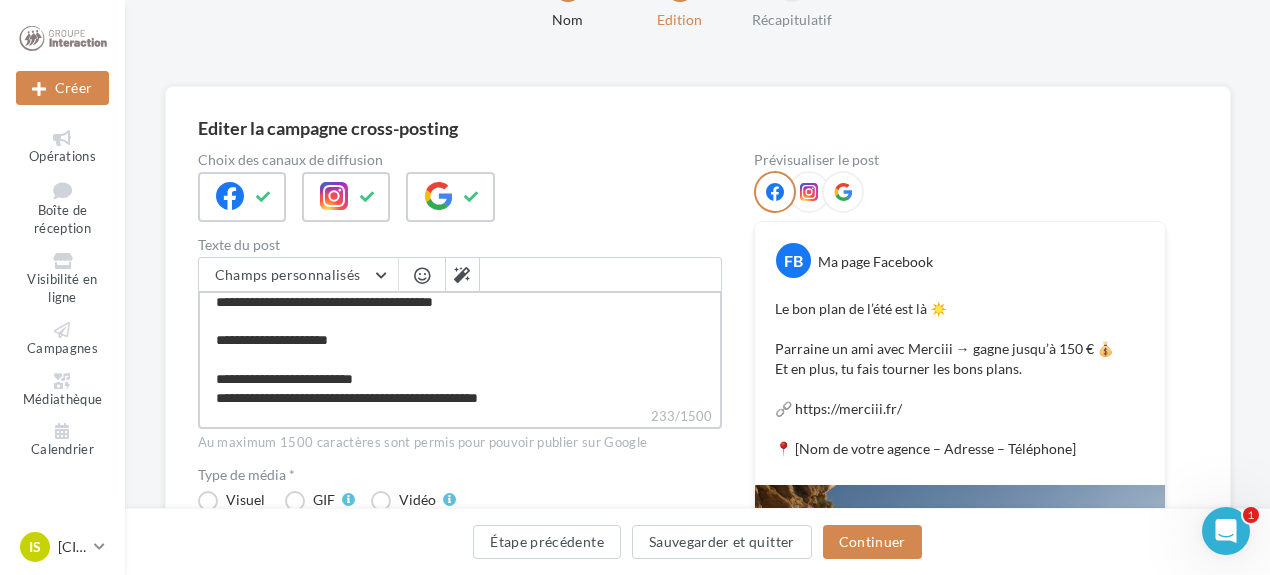 type on "**********" 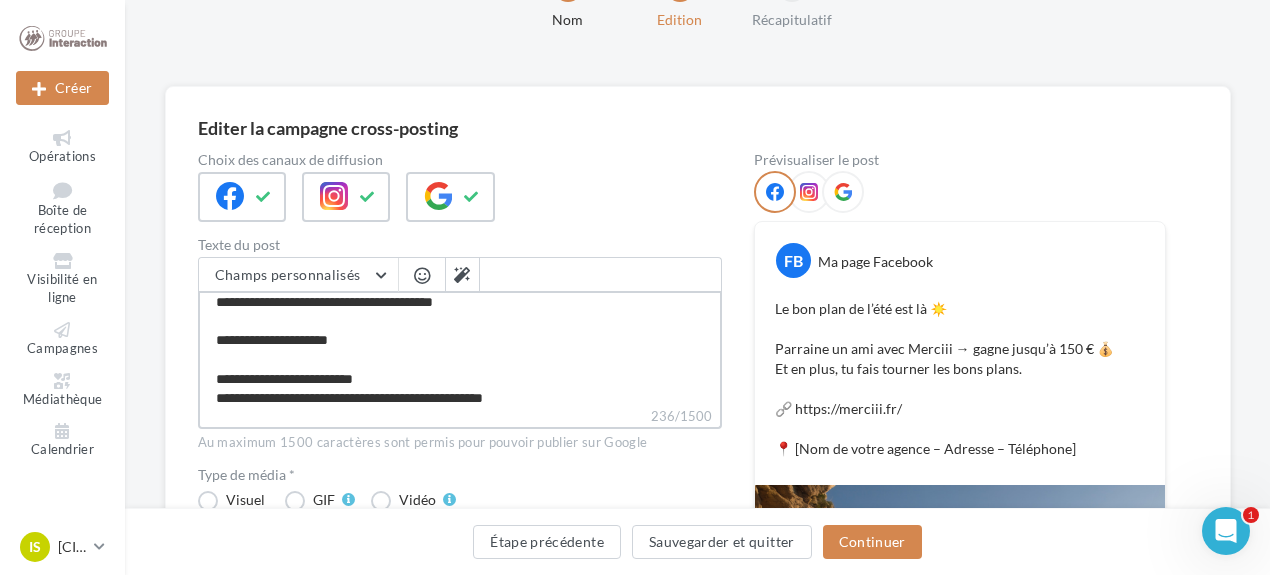 type on "**********" 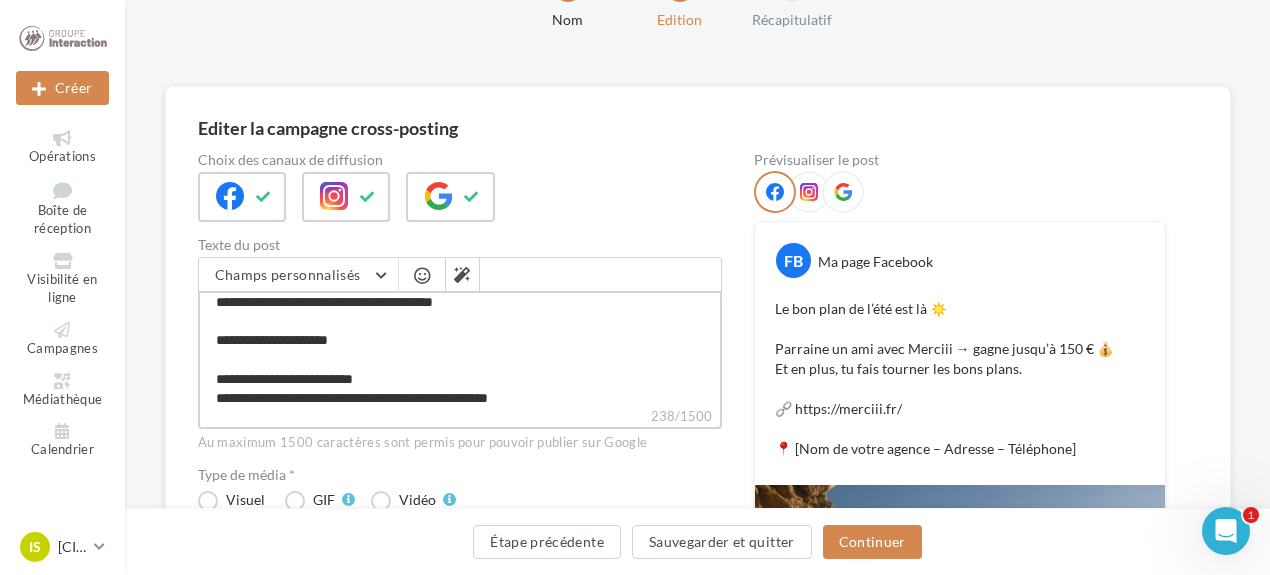 type on "**********" 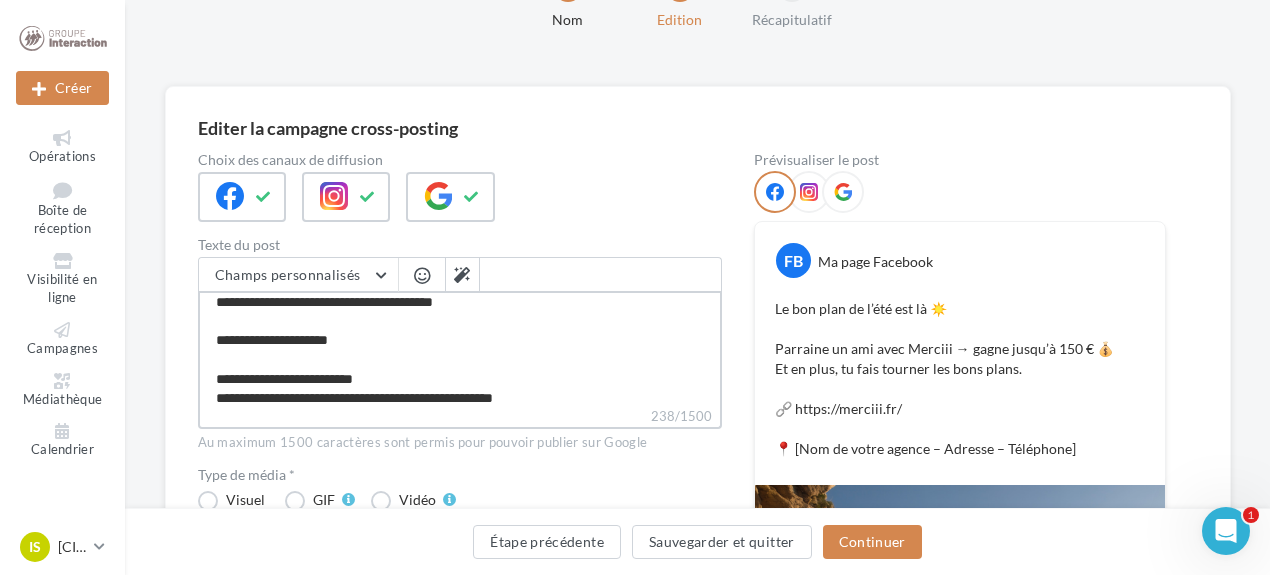 type on "**********" 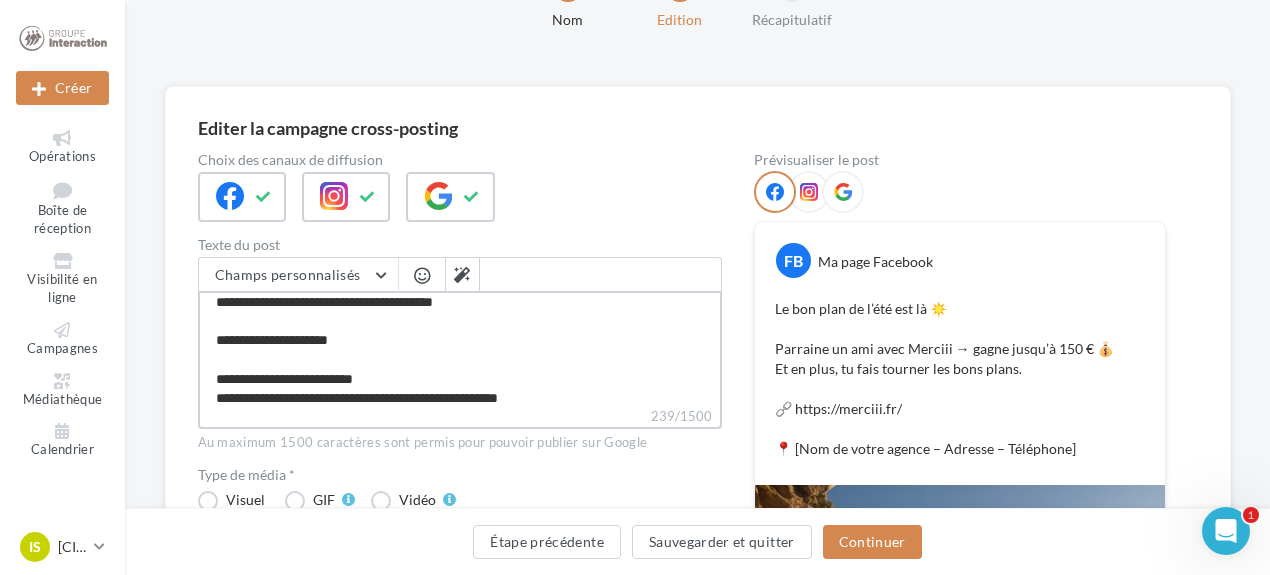 type on "**********" 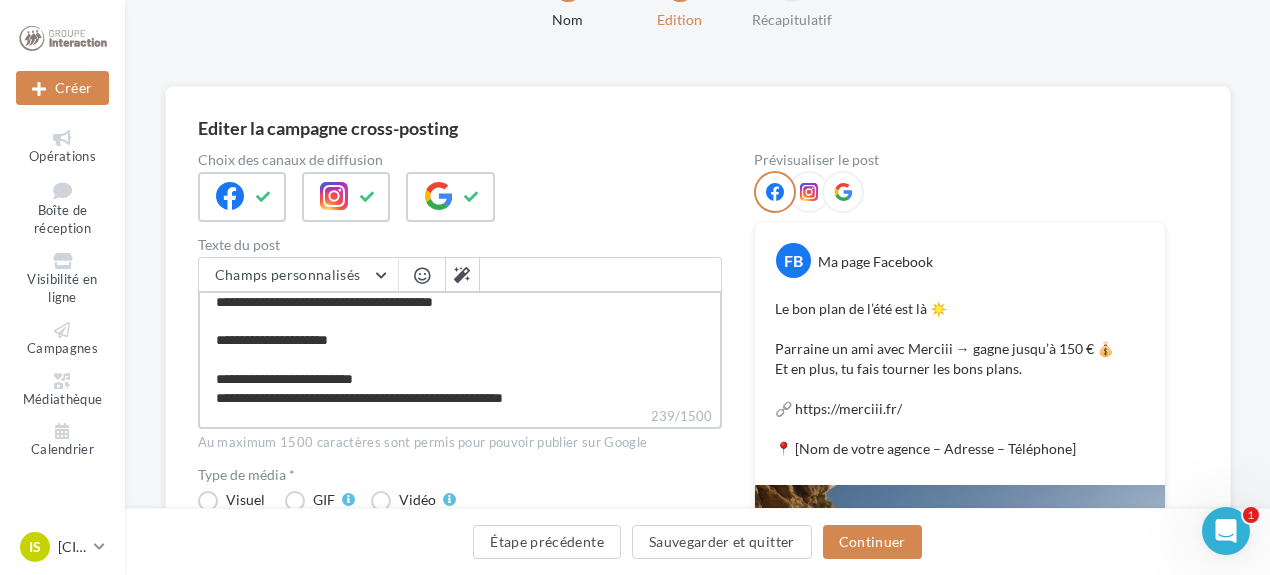 type on "**********" 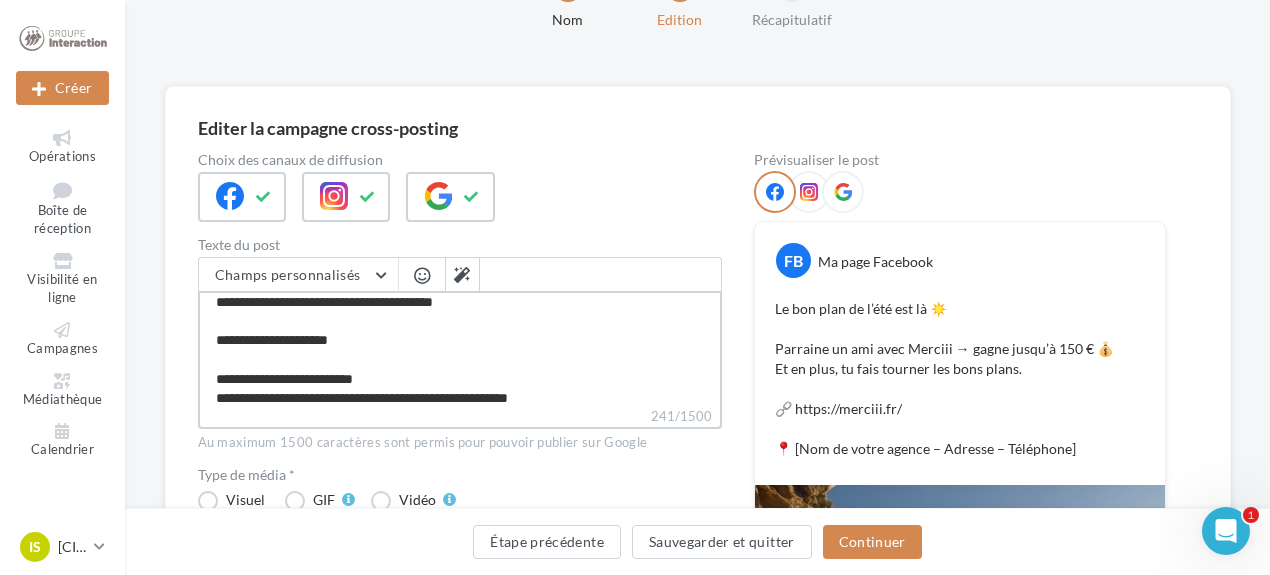 type on "**********" 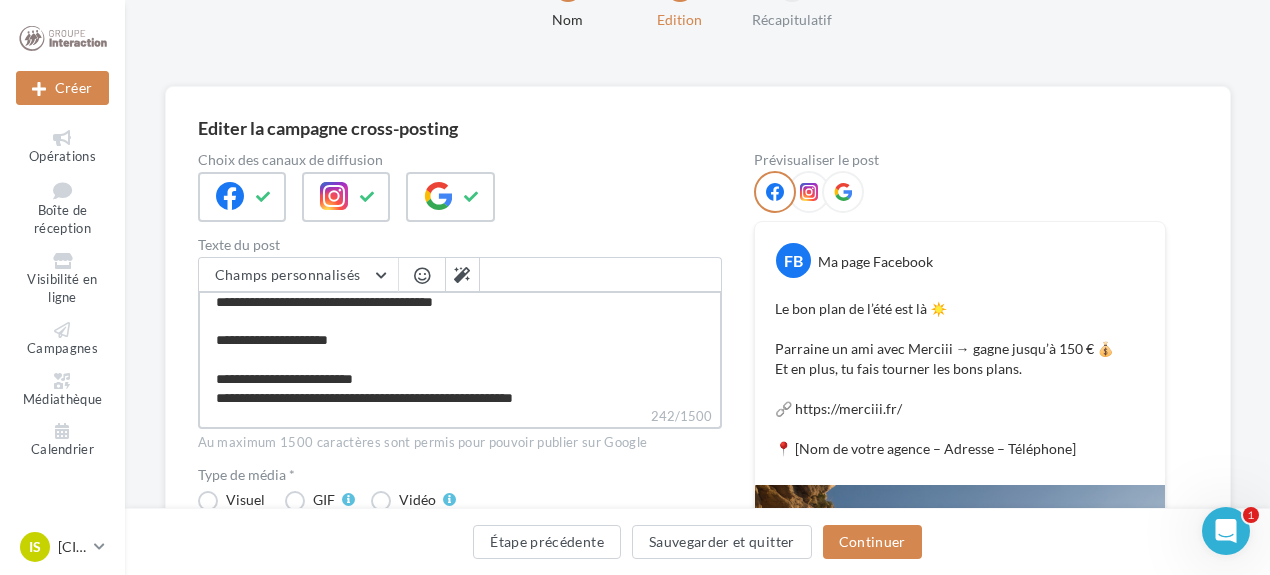 type on "**********" 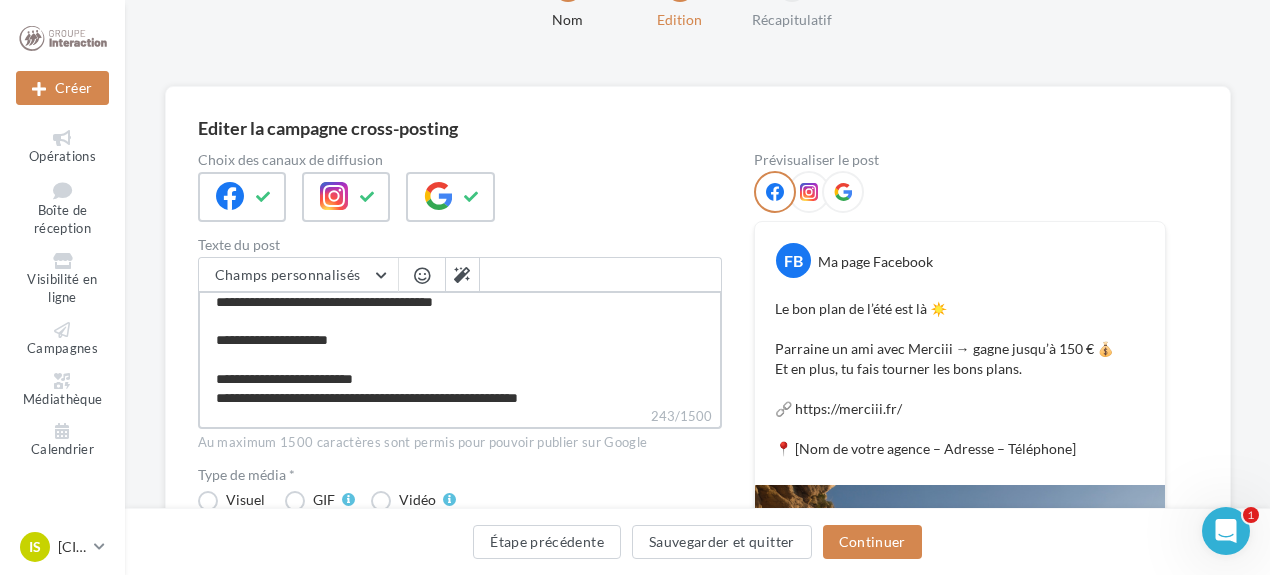 type on "**********" 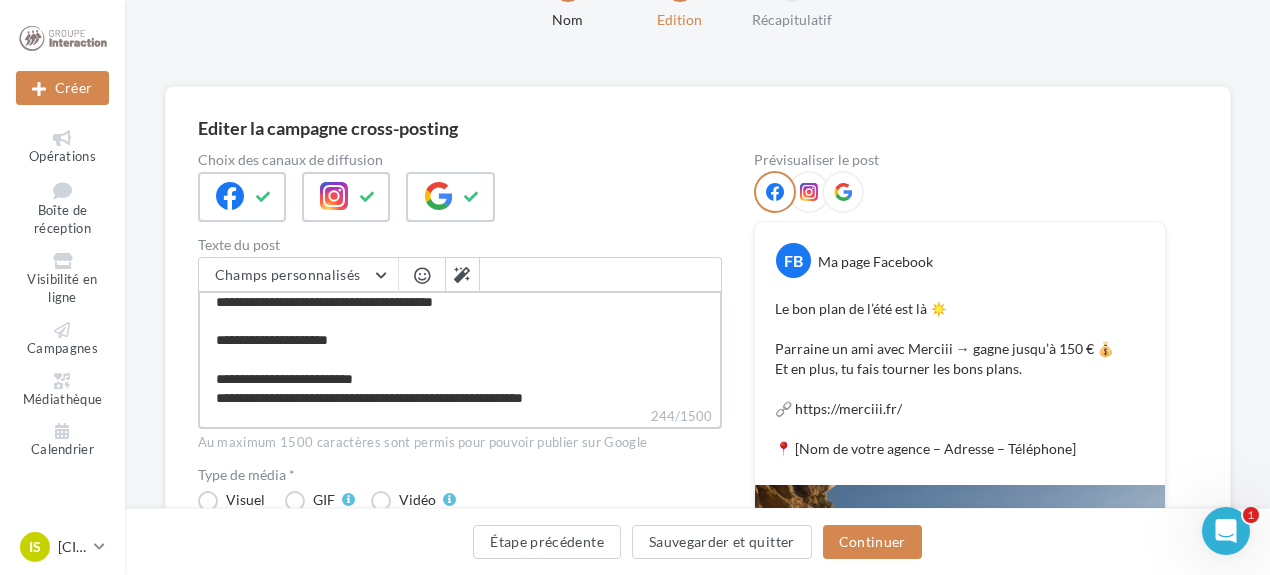 type on "**********" 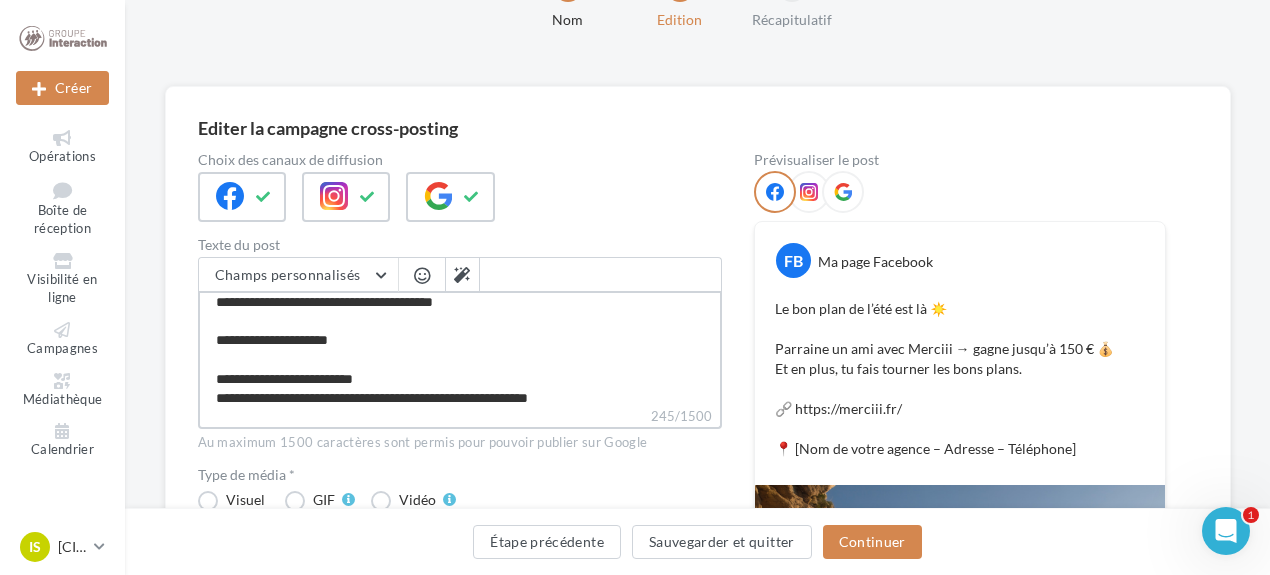 type on "**********" 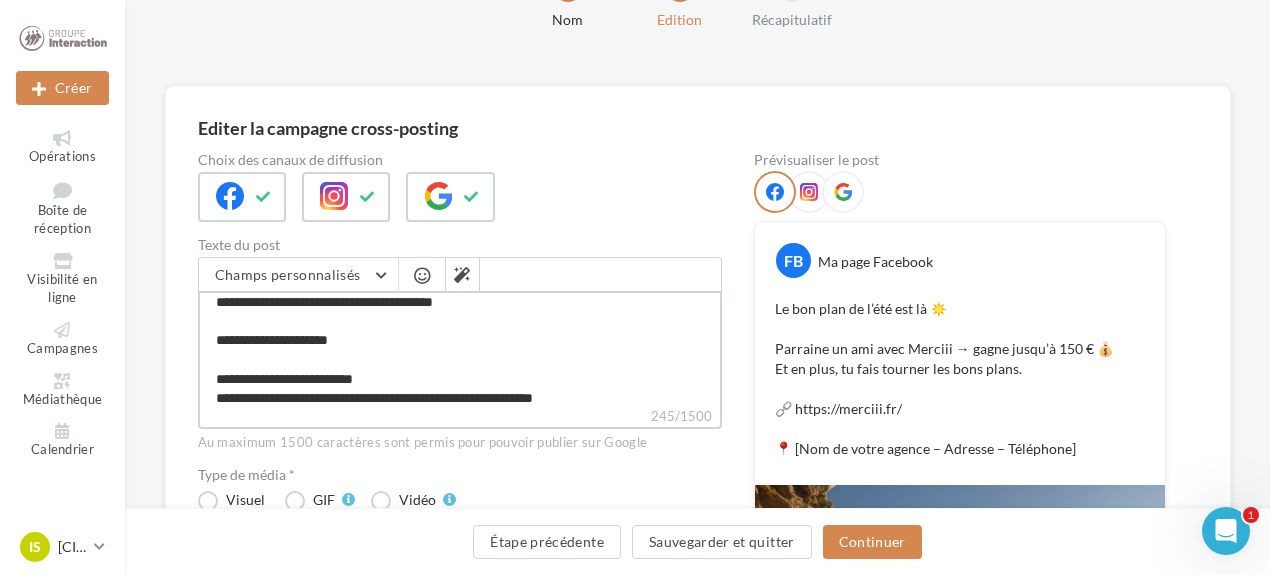 type on "**********" 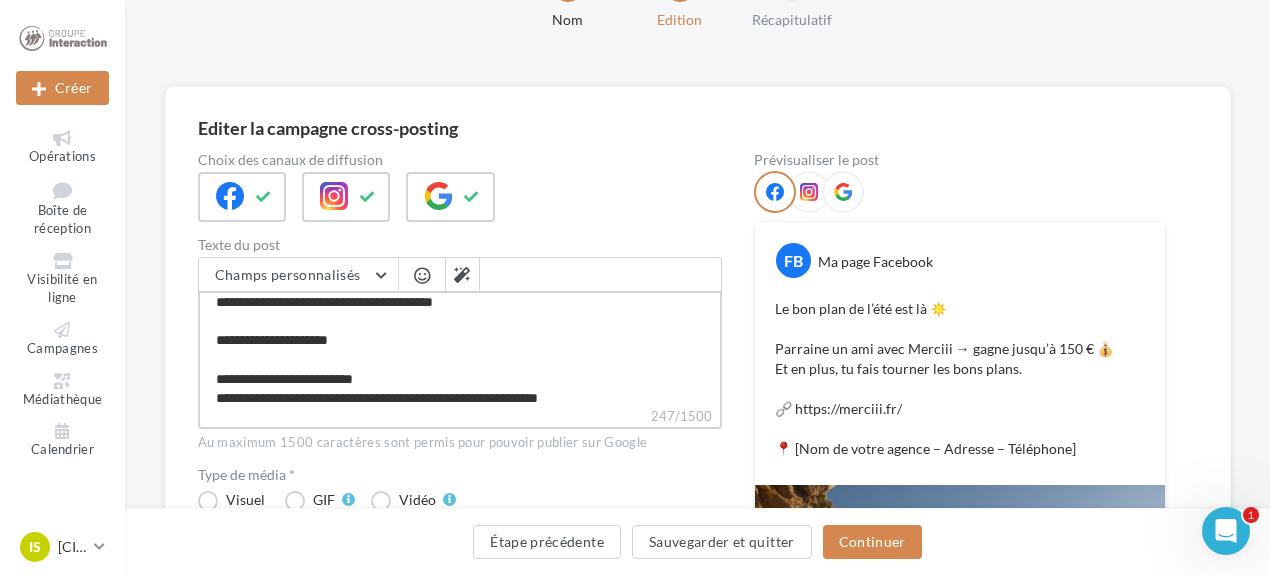 type on "**********" 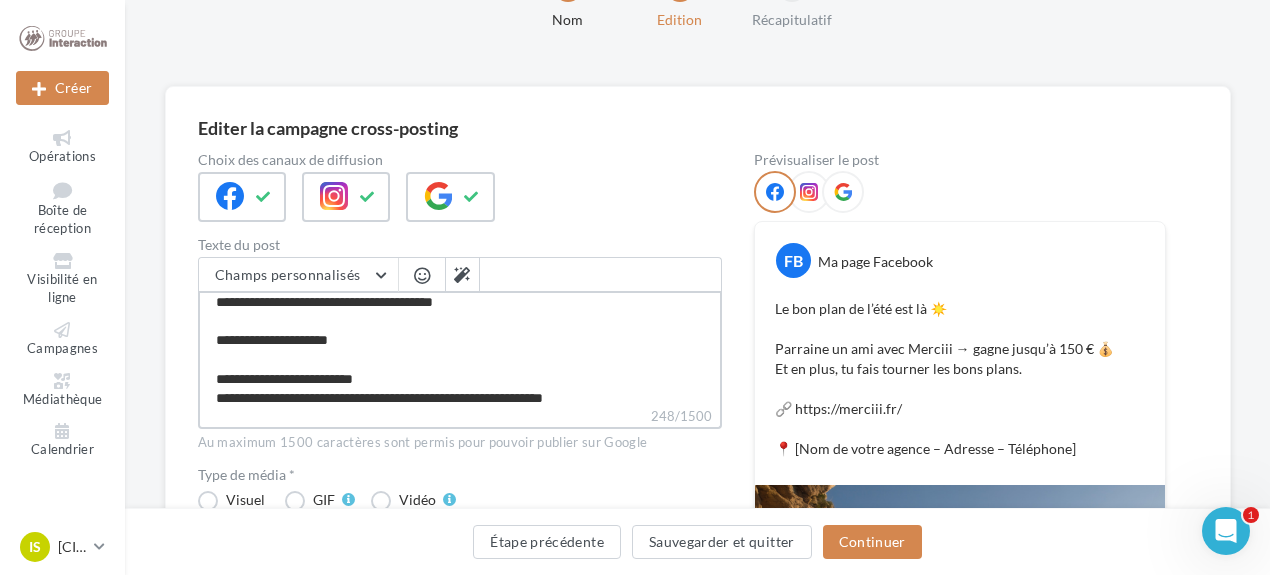 type on "**********" 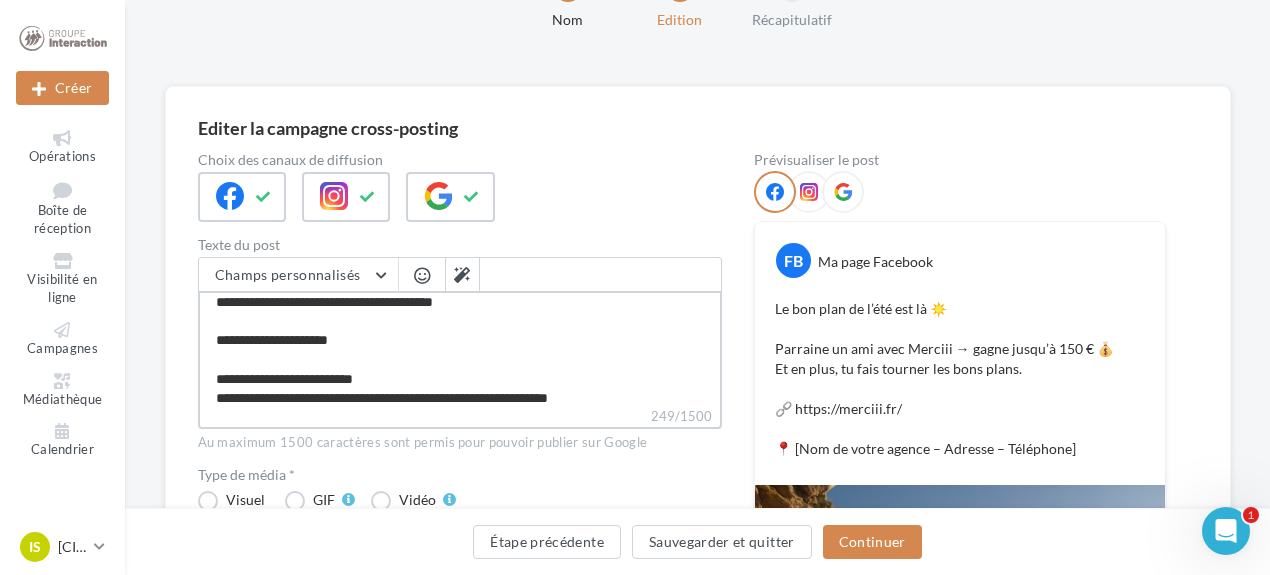 type on "**********" 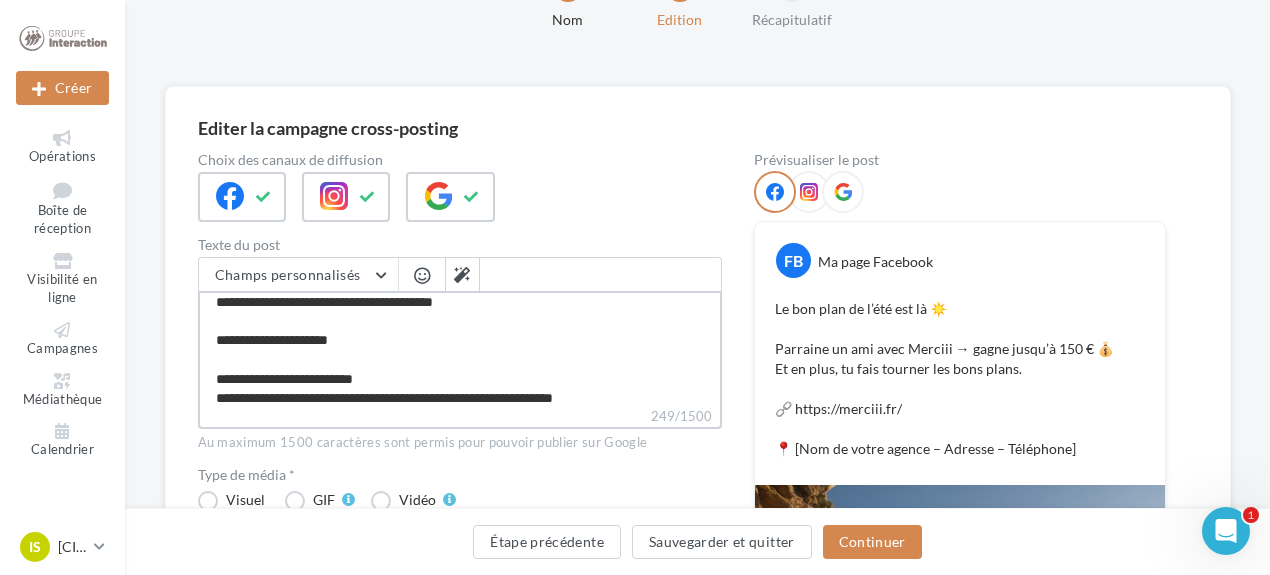 type on "**********" 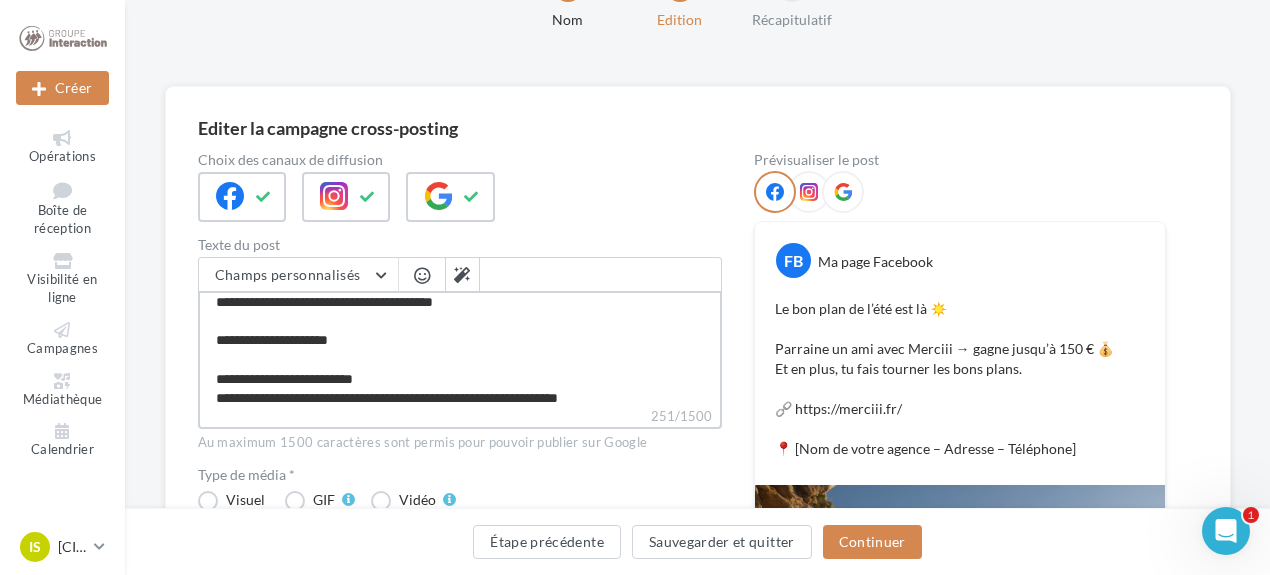 type on "**********" 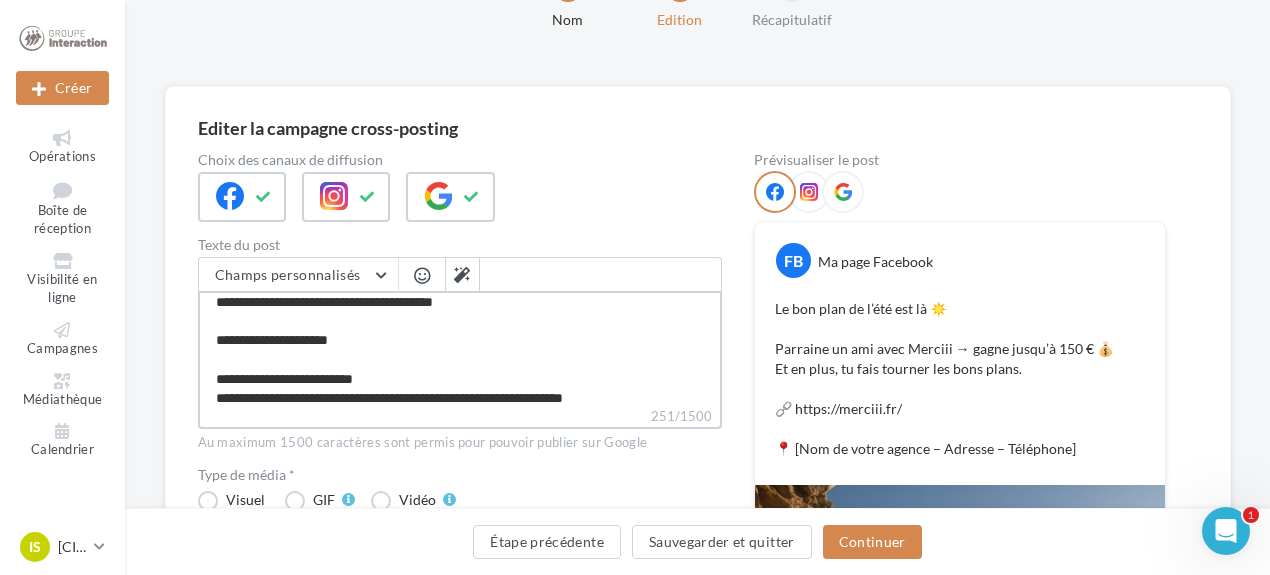 type on "**********" 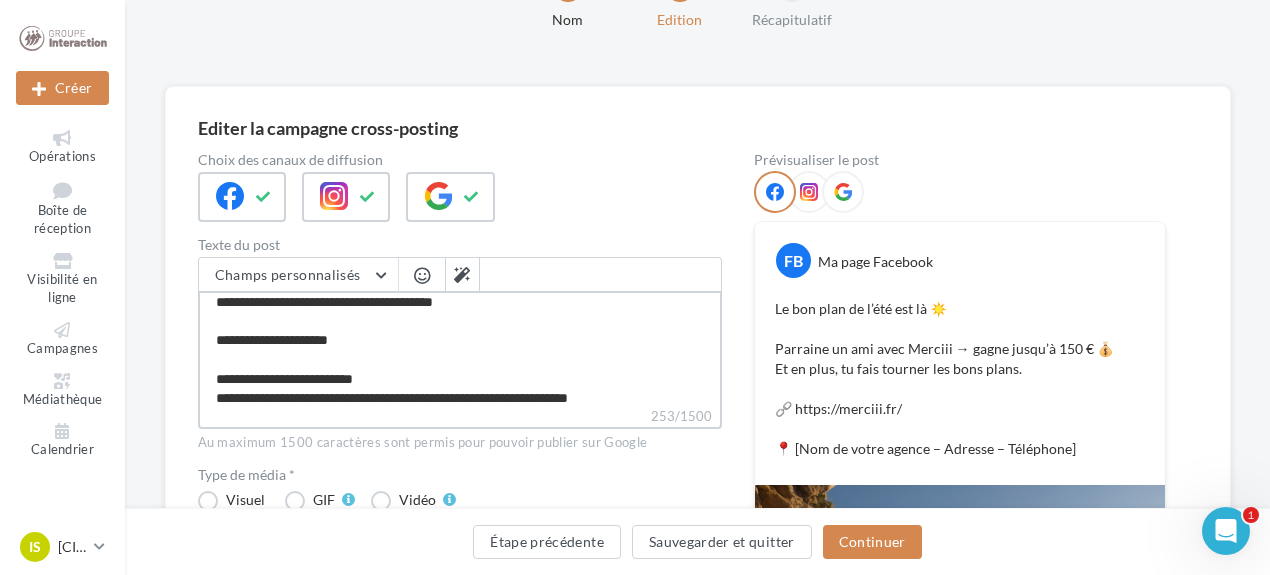 type on "**********" 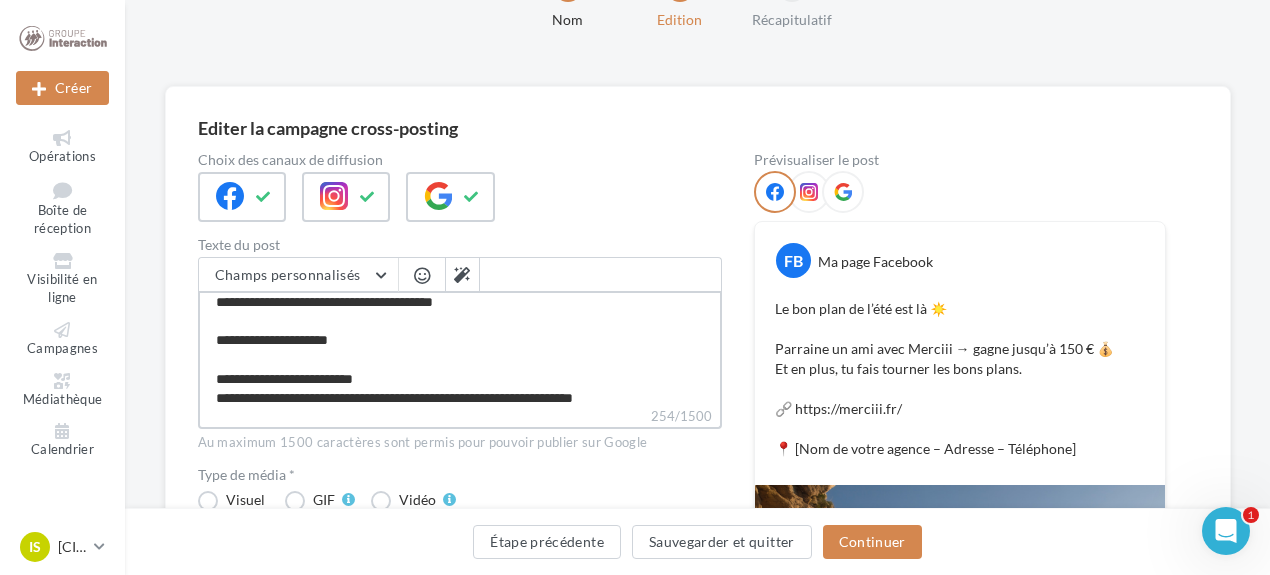 type on "**********" 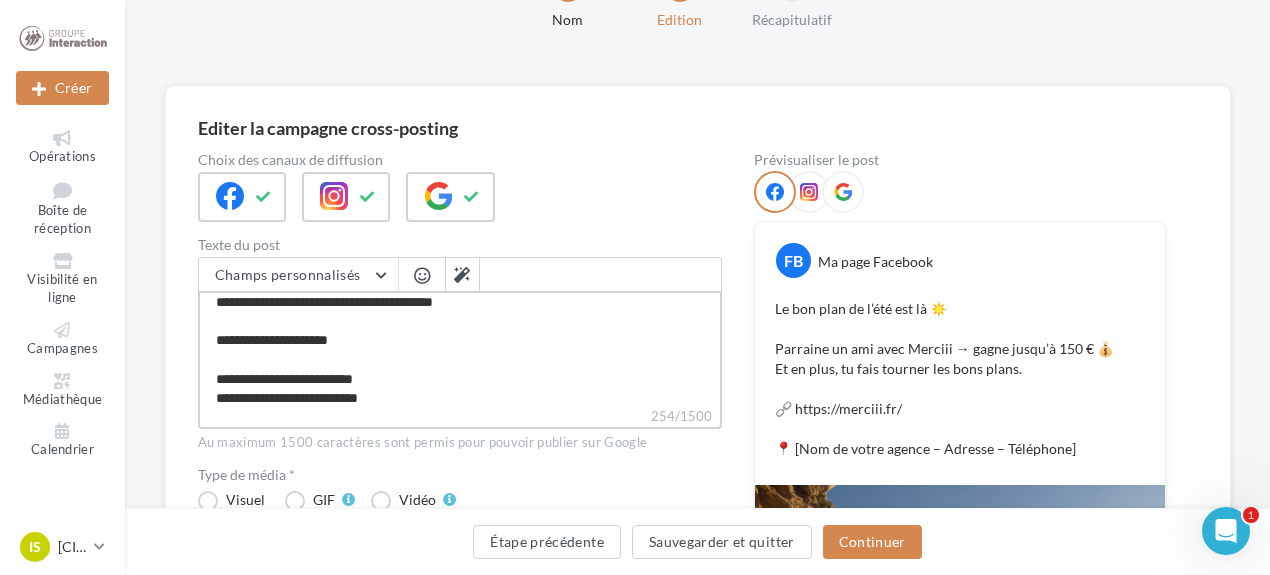scroll, scrollTop: 86, scrollLeft: 0, axis: vertical 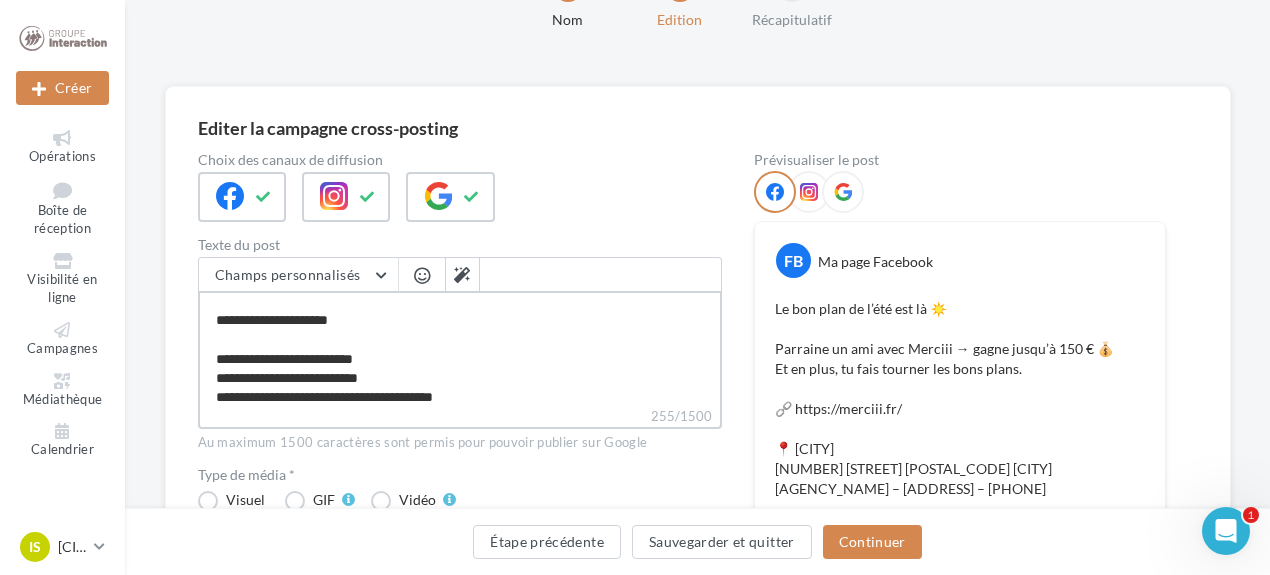 type on "**********" 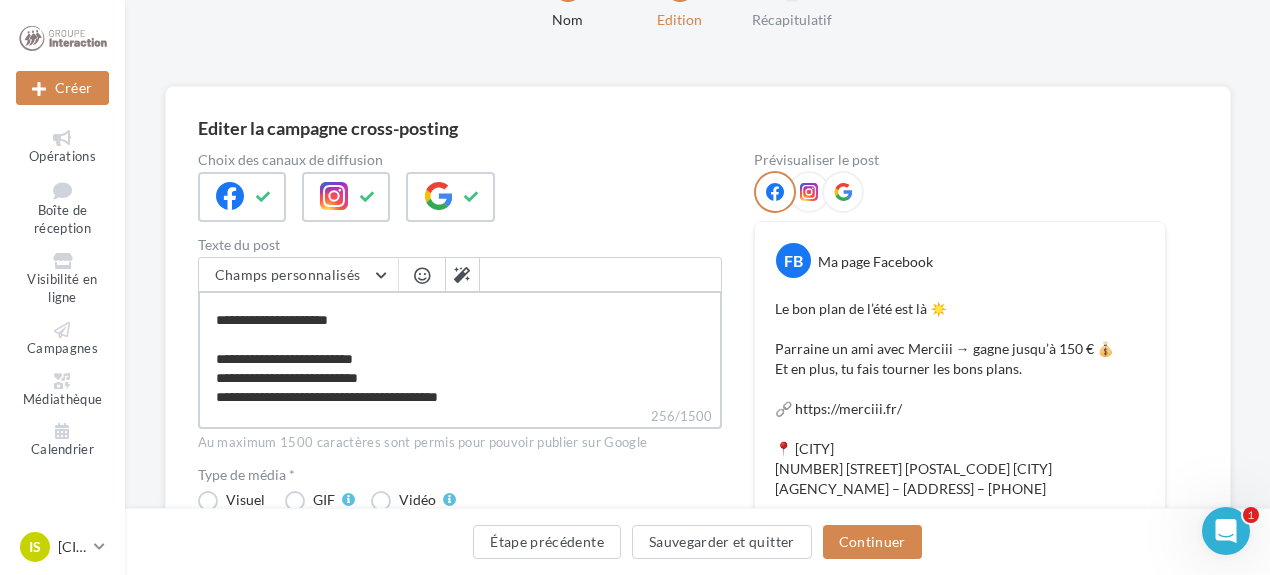 type on "**********" 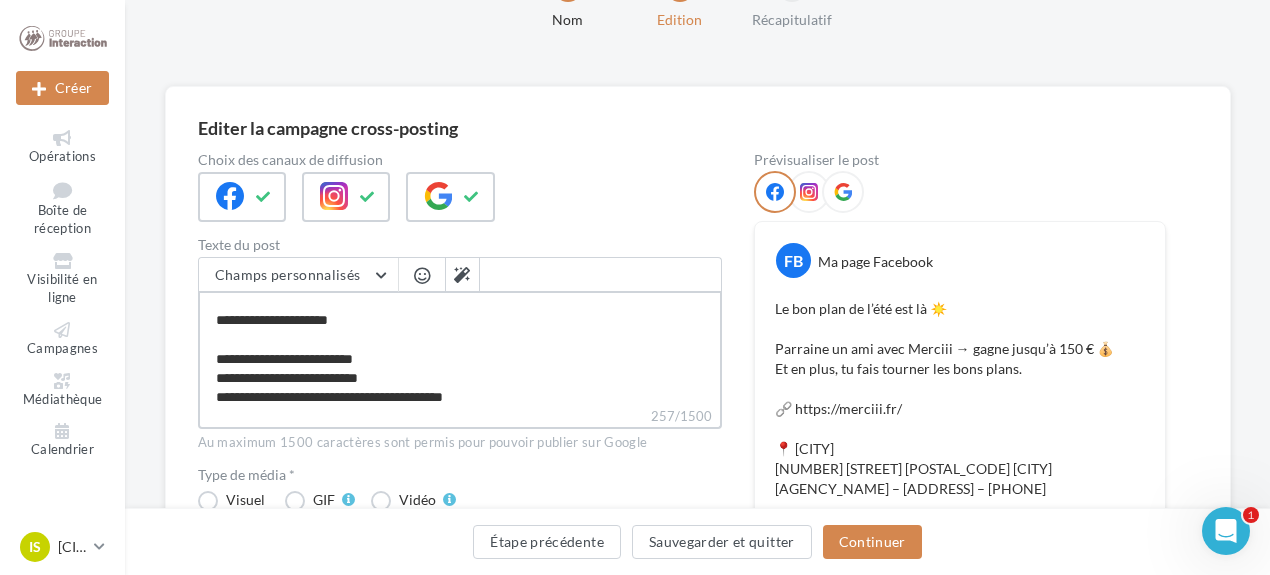 type on "**********" 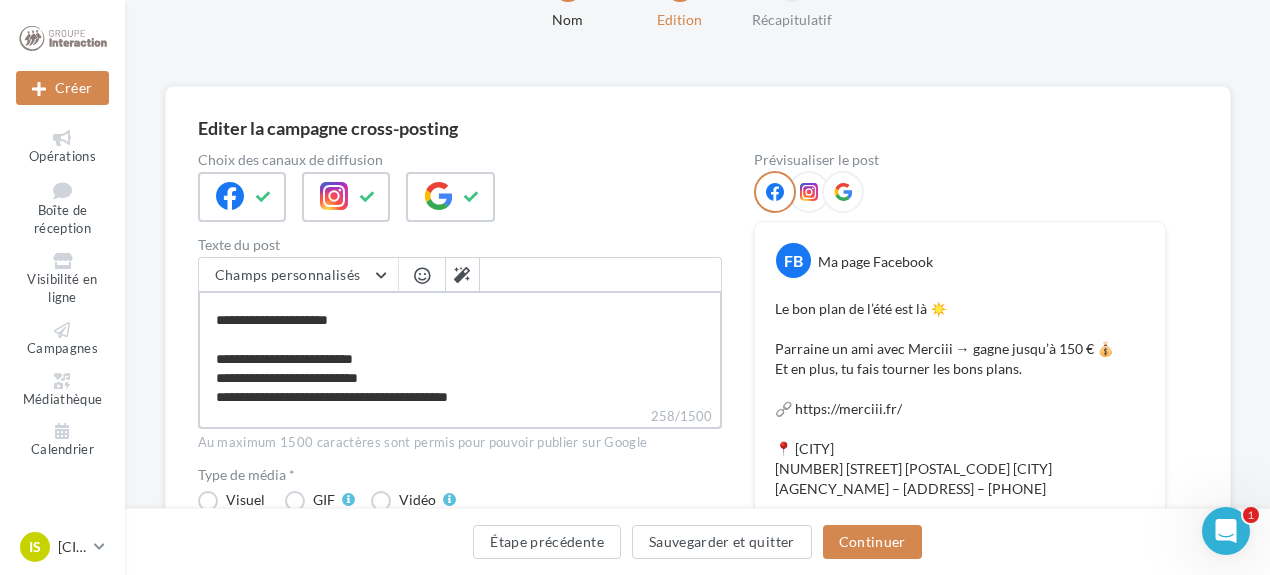 type on "**********" 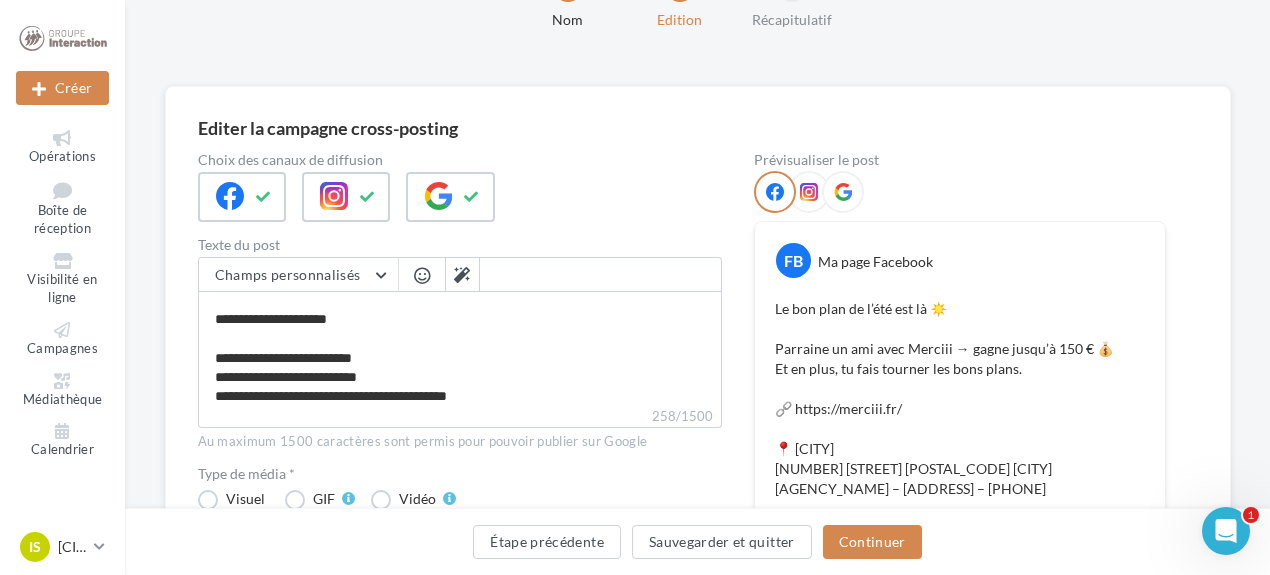 scroll, scrollTop: 84, scrollLeft: 0, axis: vertical 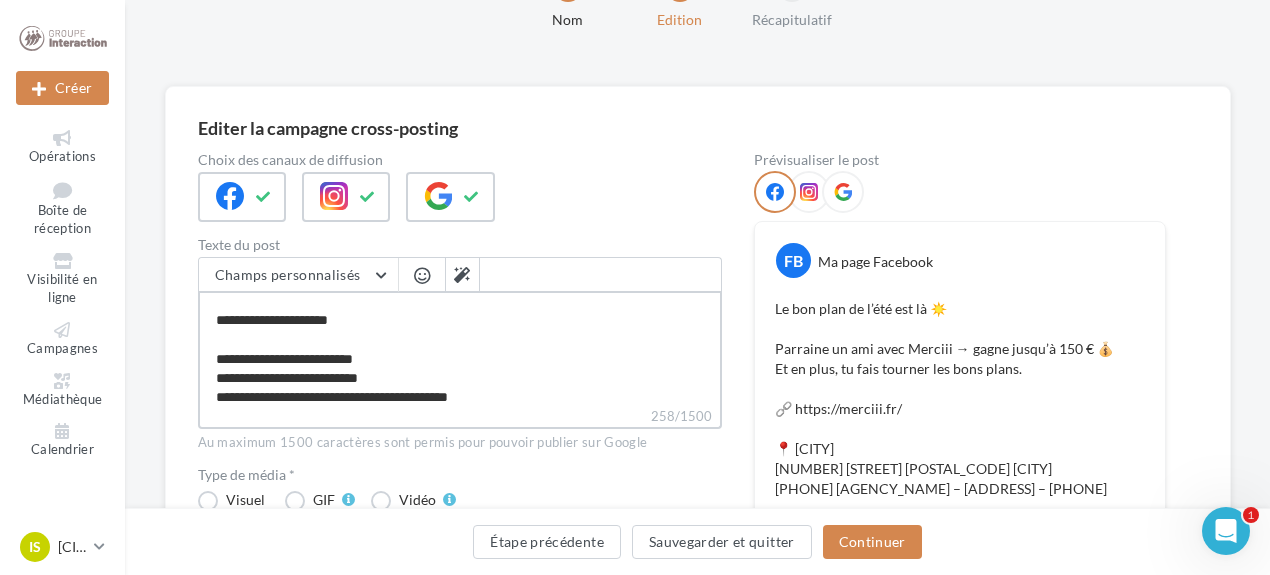 type on "**********" 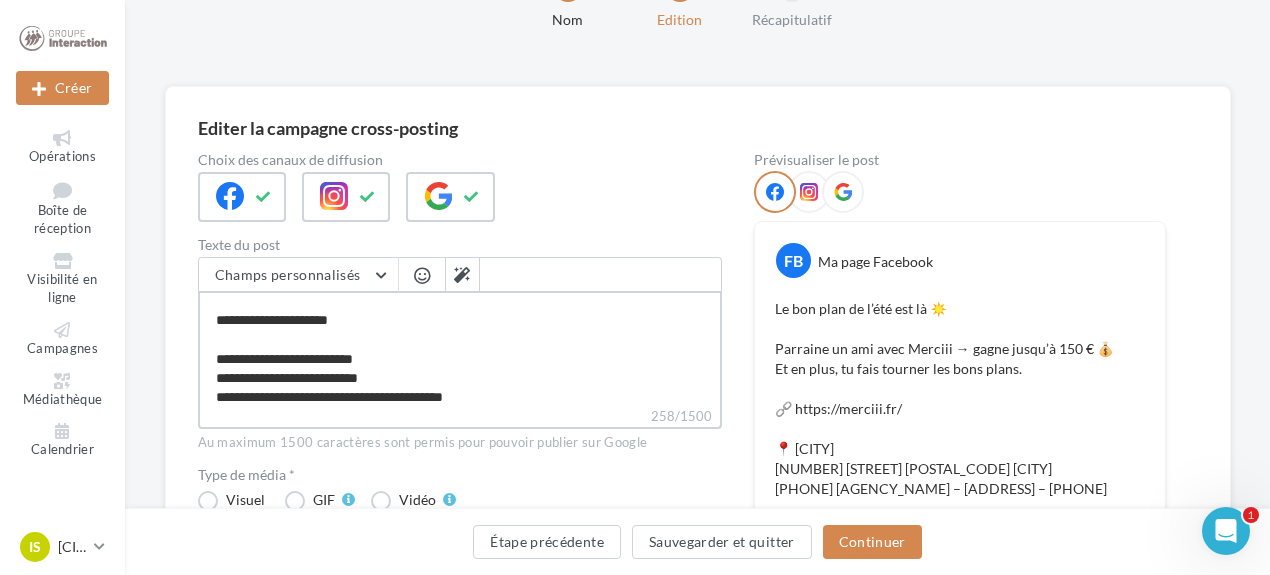 type on "**********" 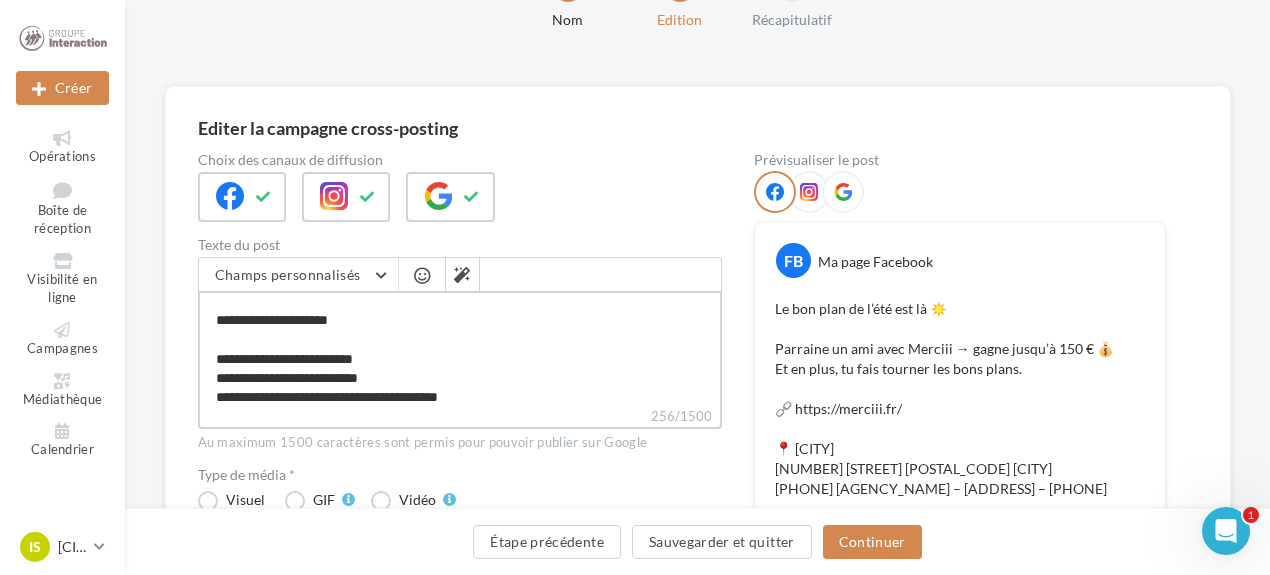 type on "**********" 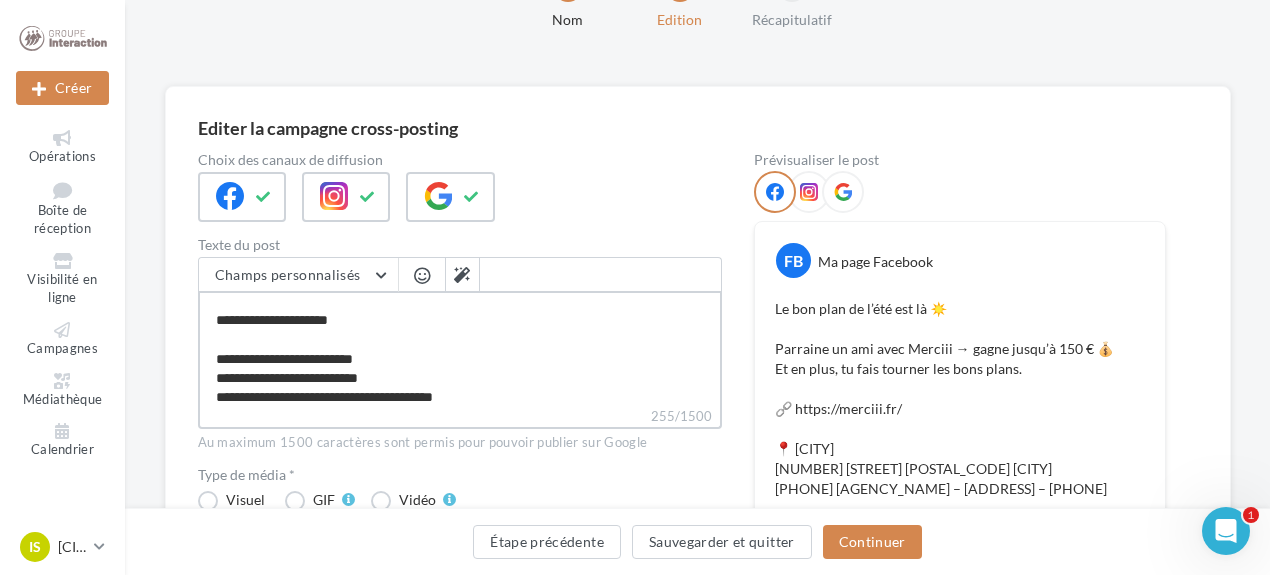 paste on "**********" 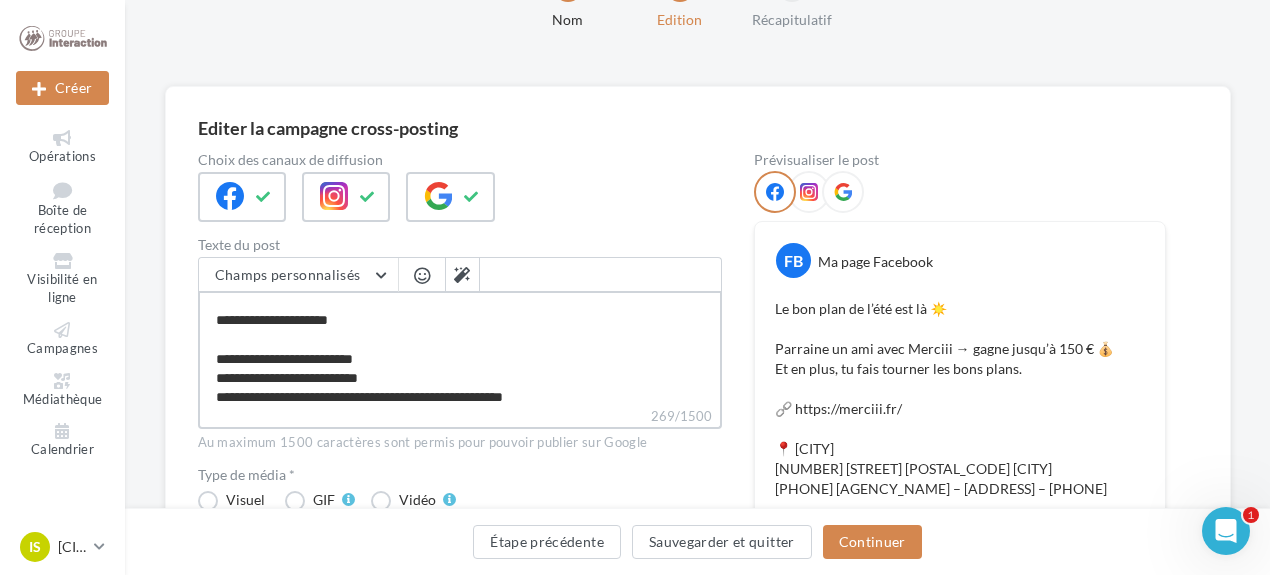 click on "**********" at bounding box center (460, 348) 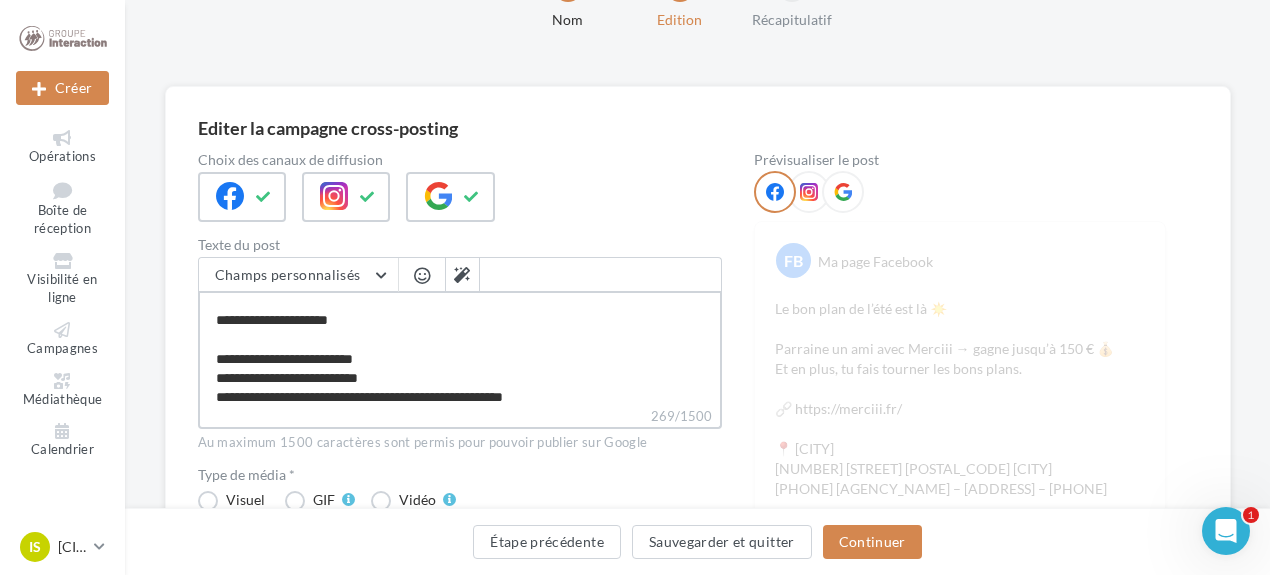 type on "**********" 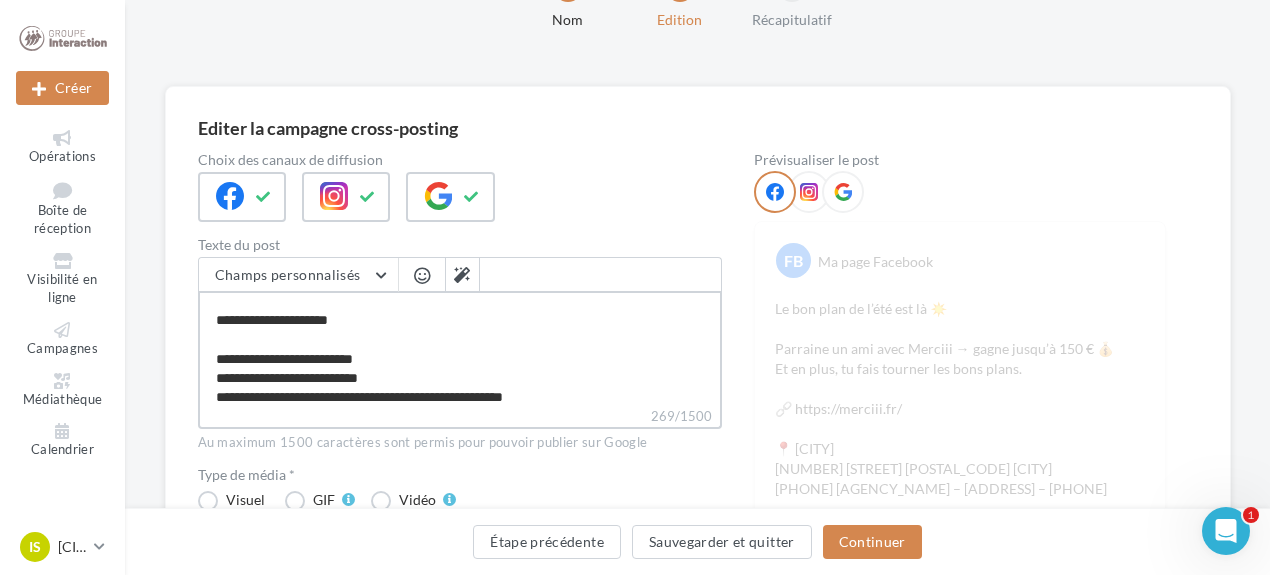 type on "**********" 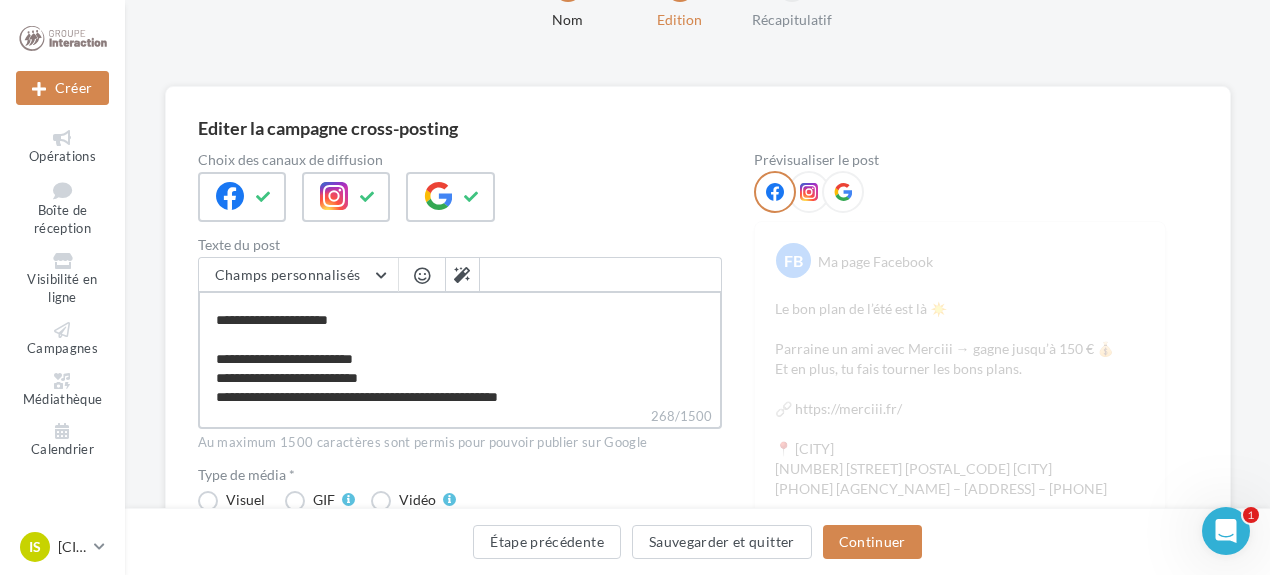 type on "**********" 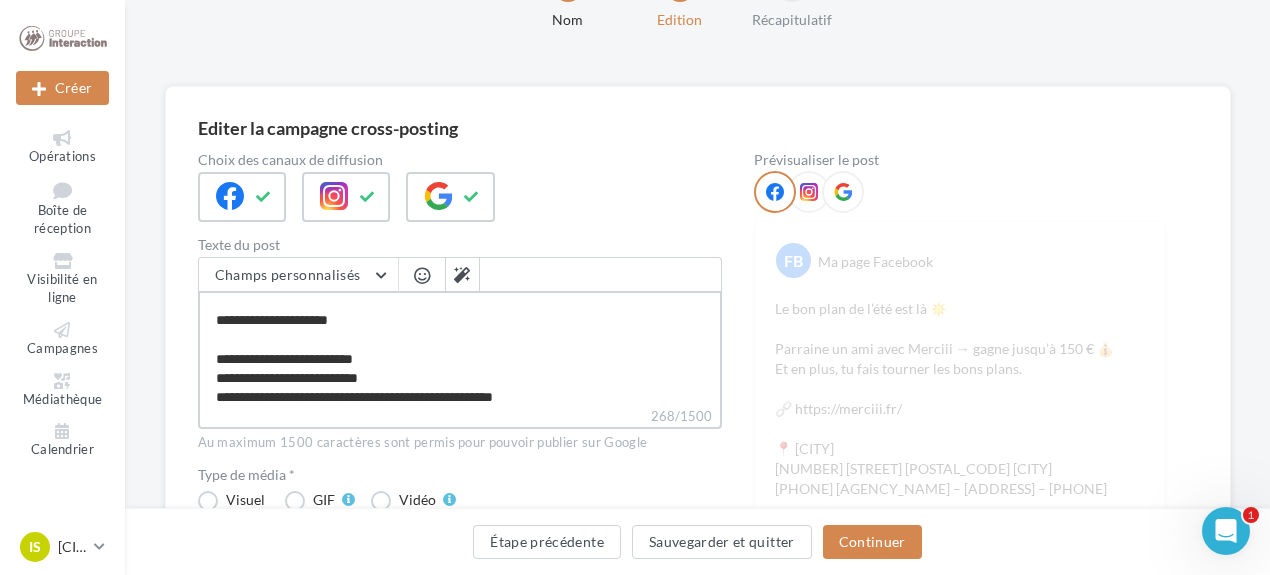 type on "**********" 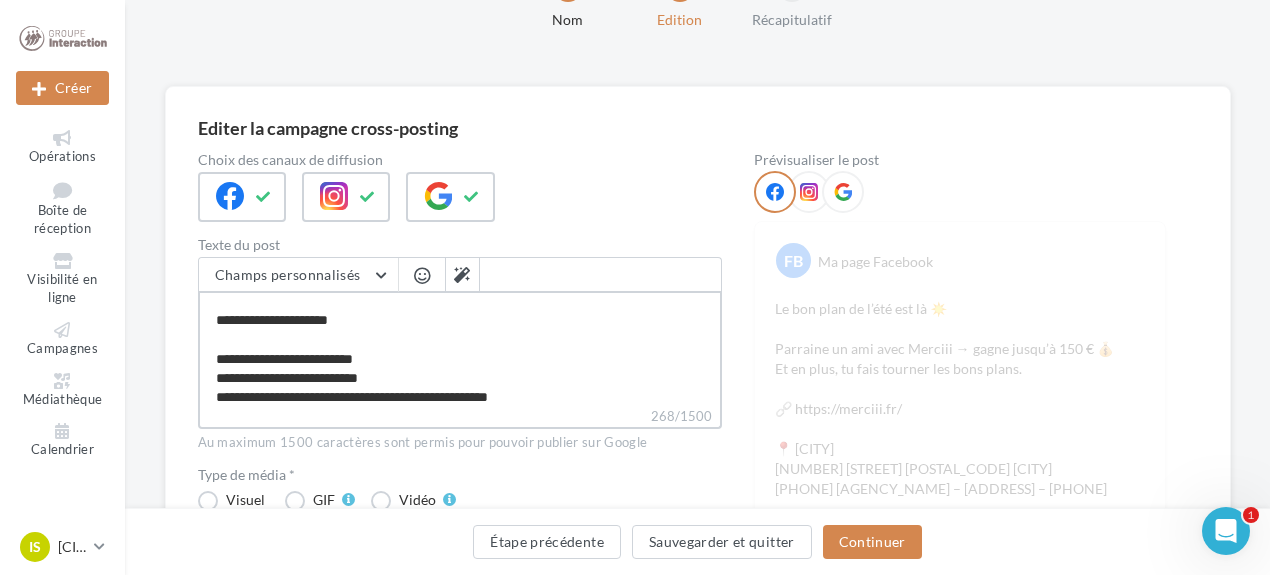 type on "**********" 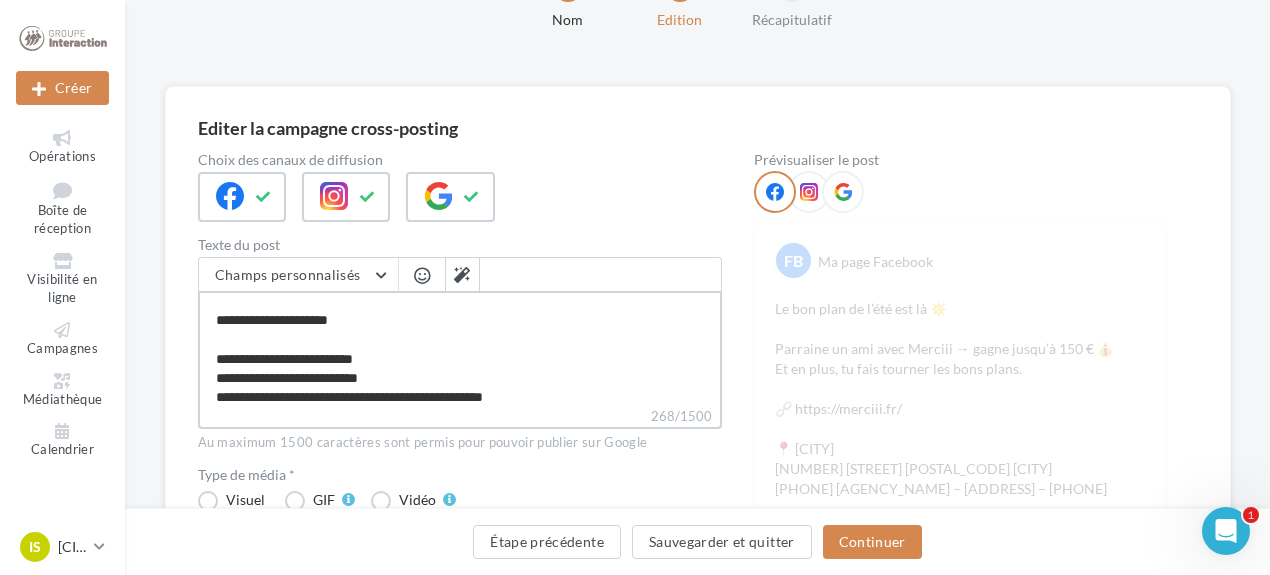 type on "**********" 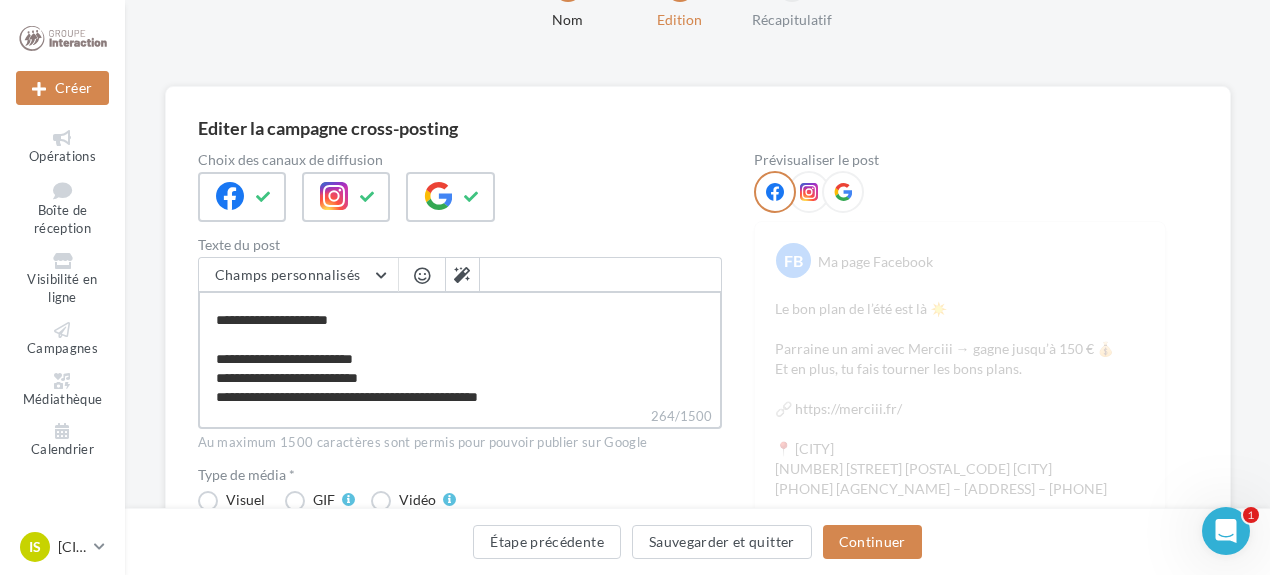 type on "**********" 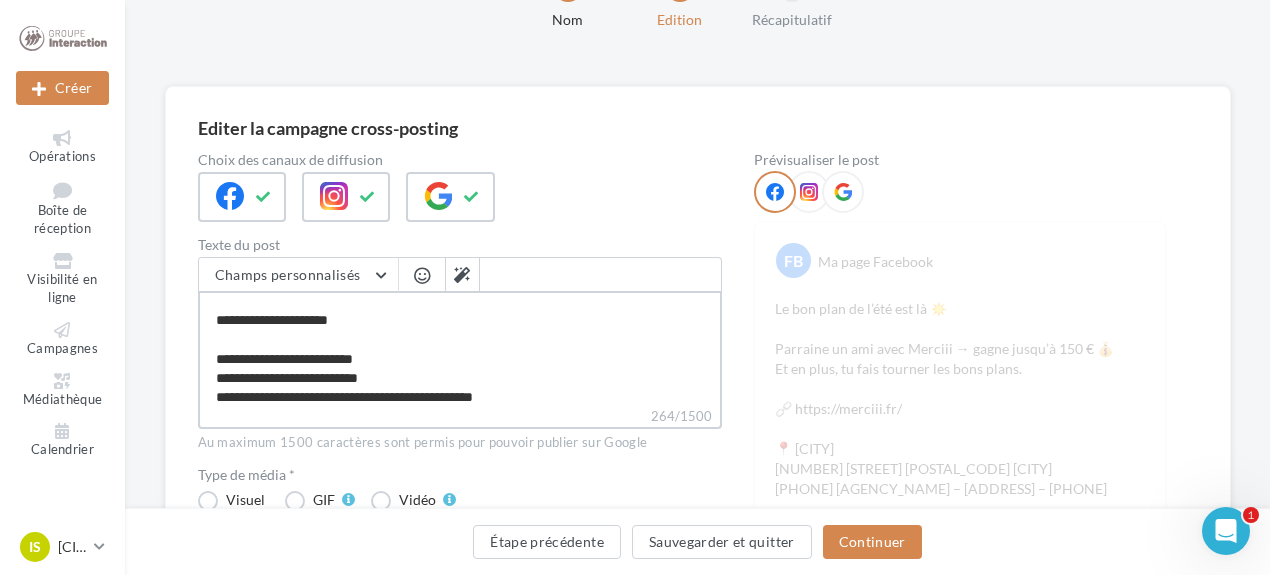 type on "**********" 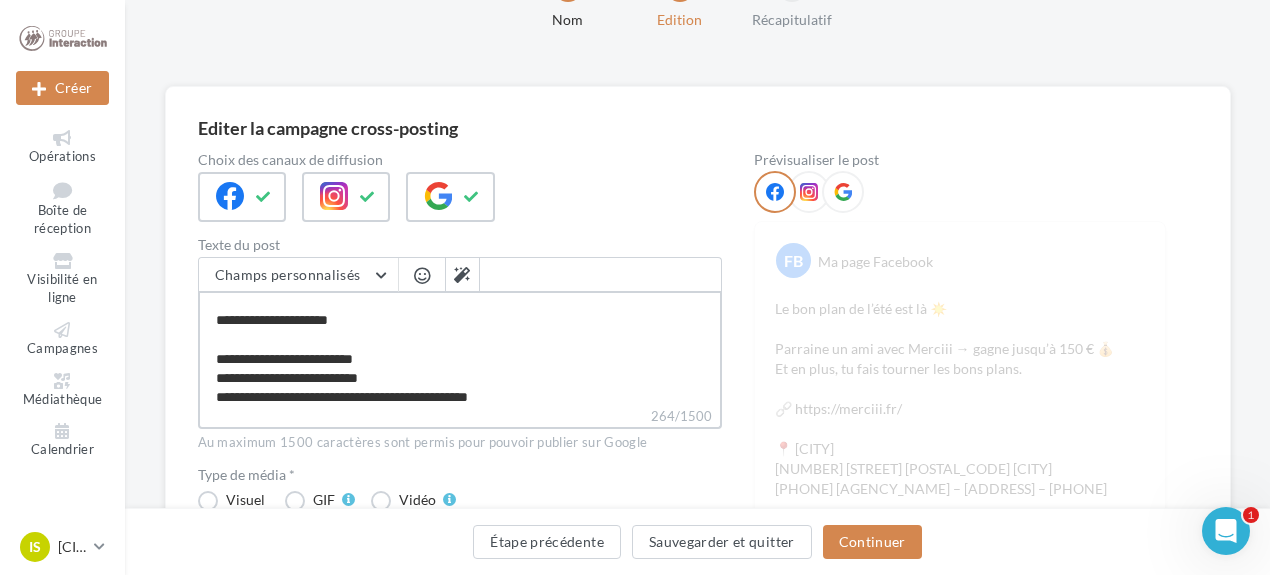 type on "**********" 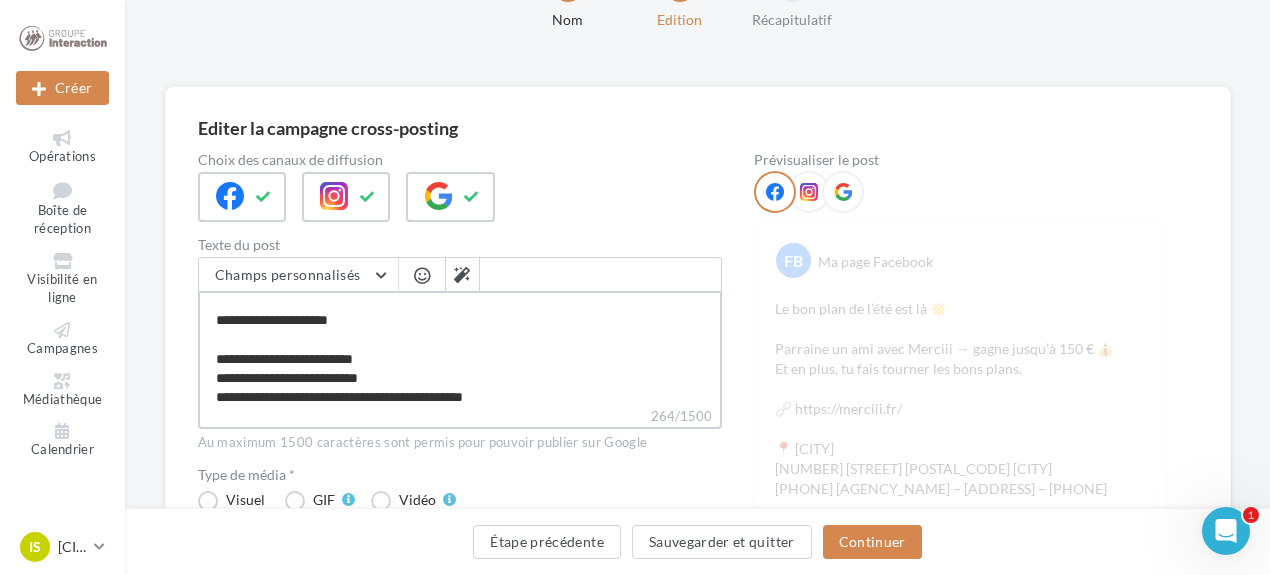 type on "**********" 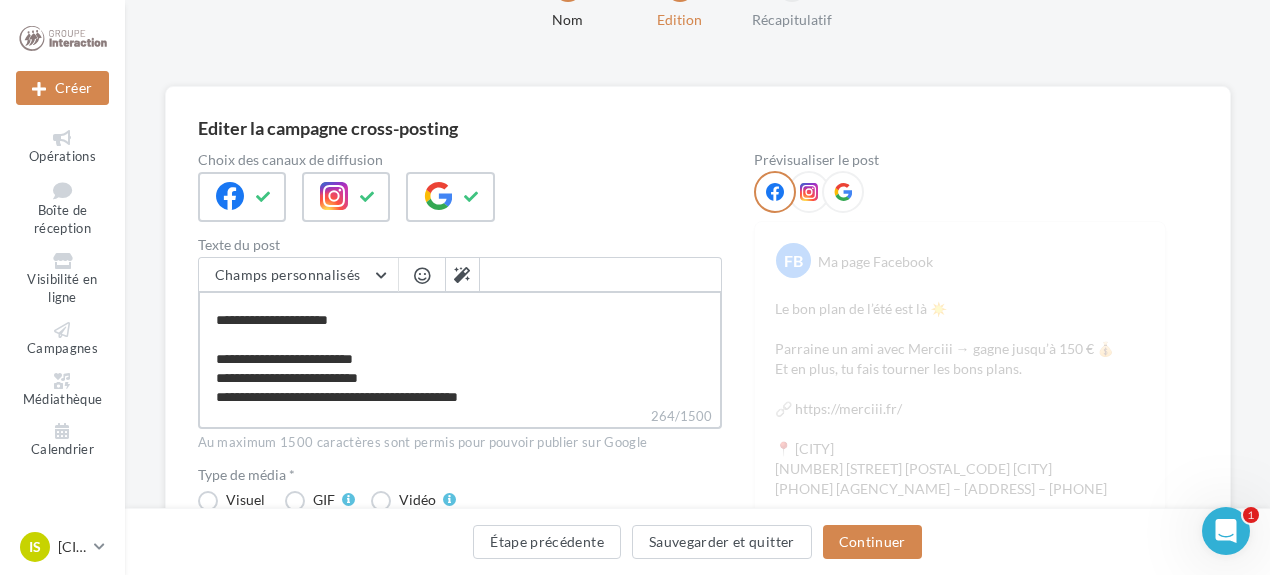 type on "**********" 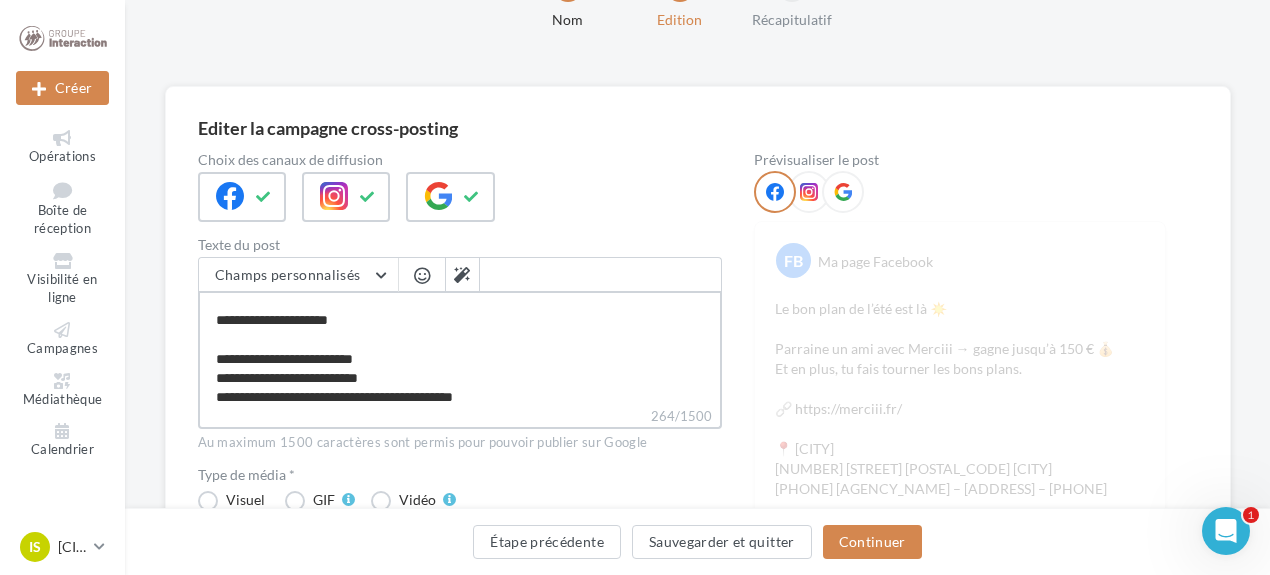 type on "**********" 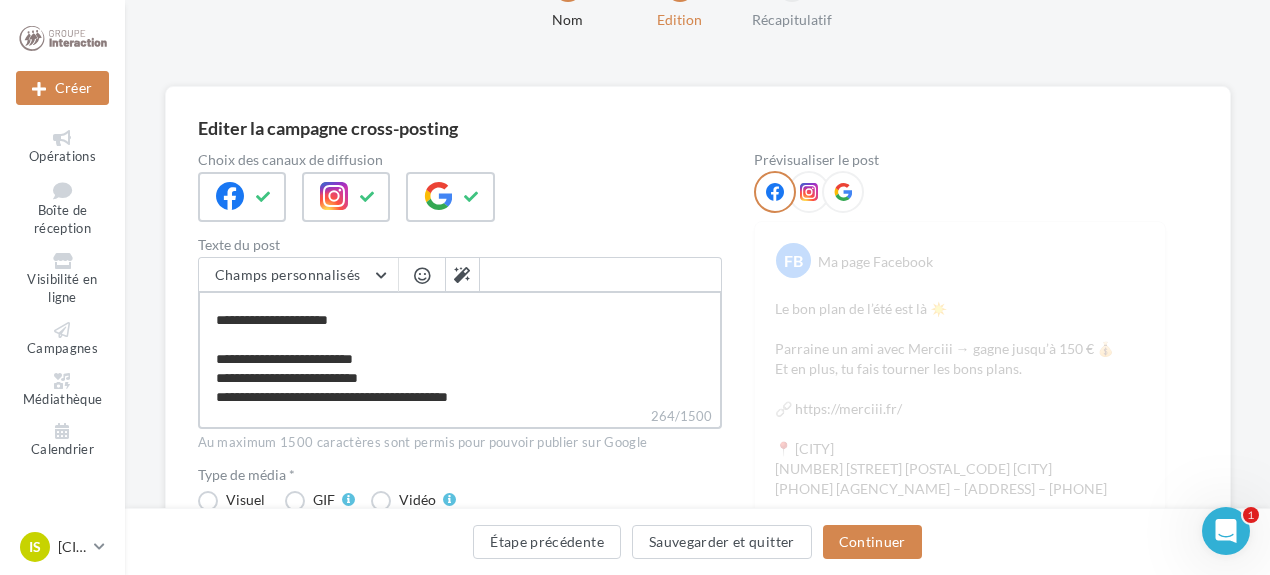 type on "**********" 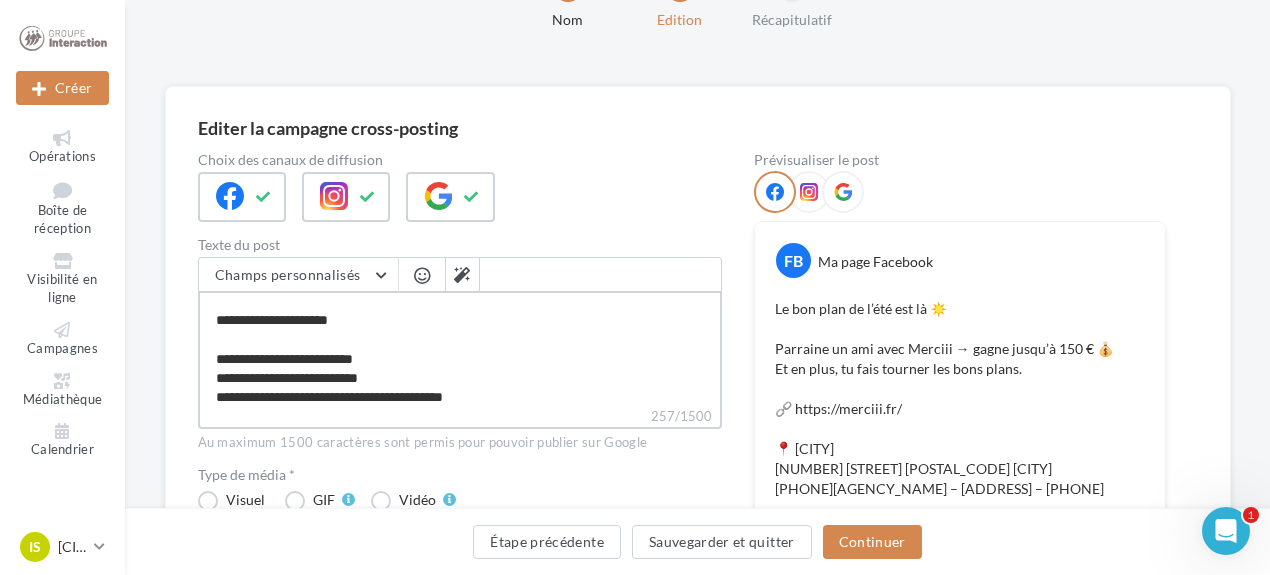 type on "**********" 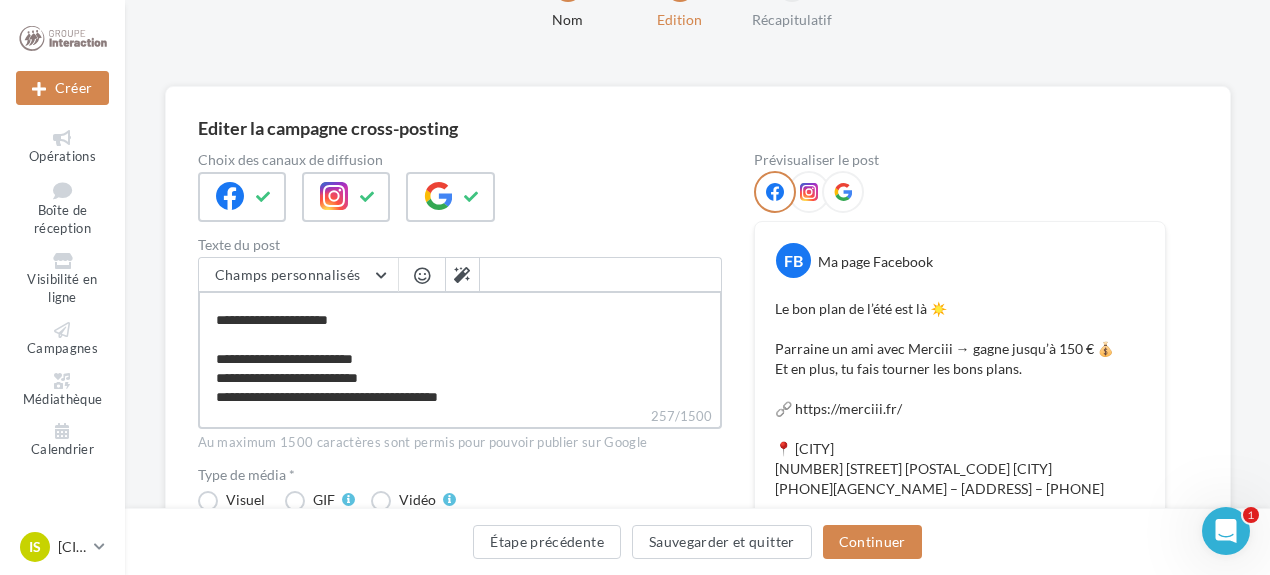 type on "**********" 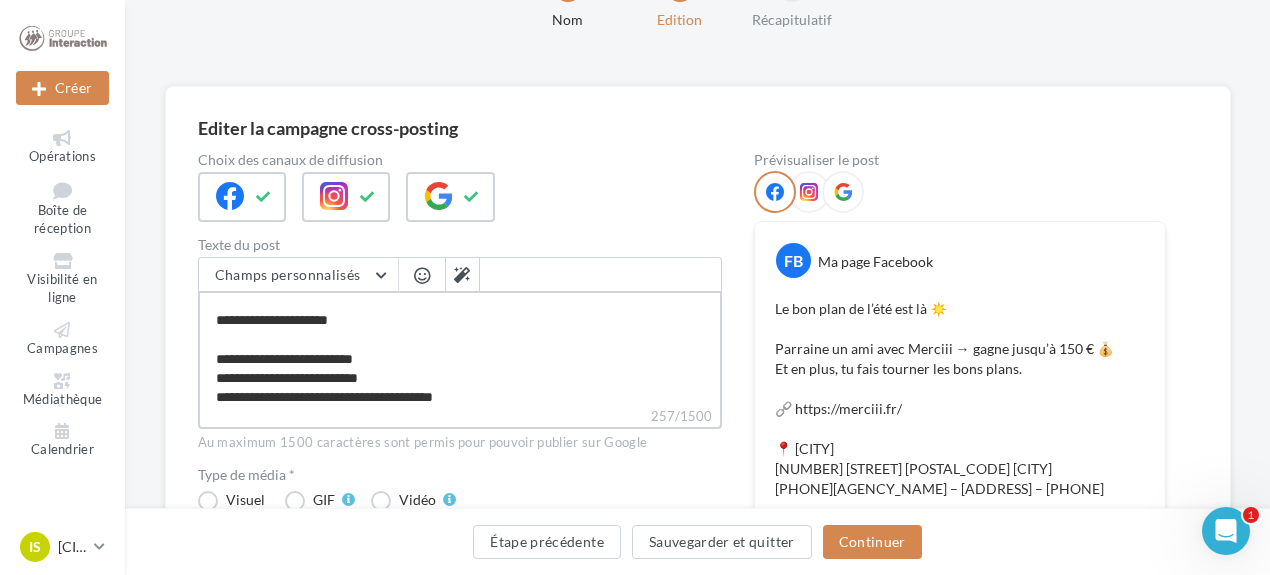 type on "**********" 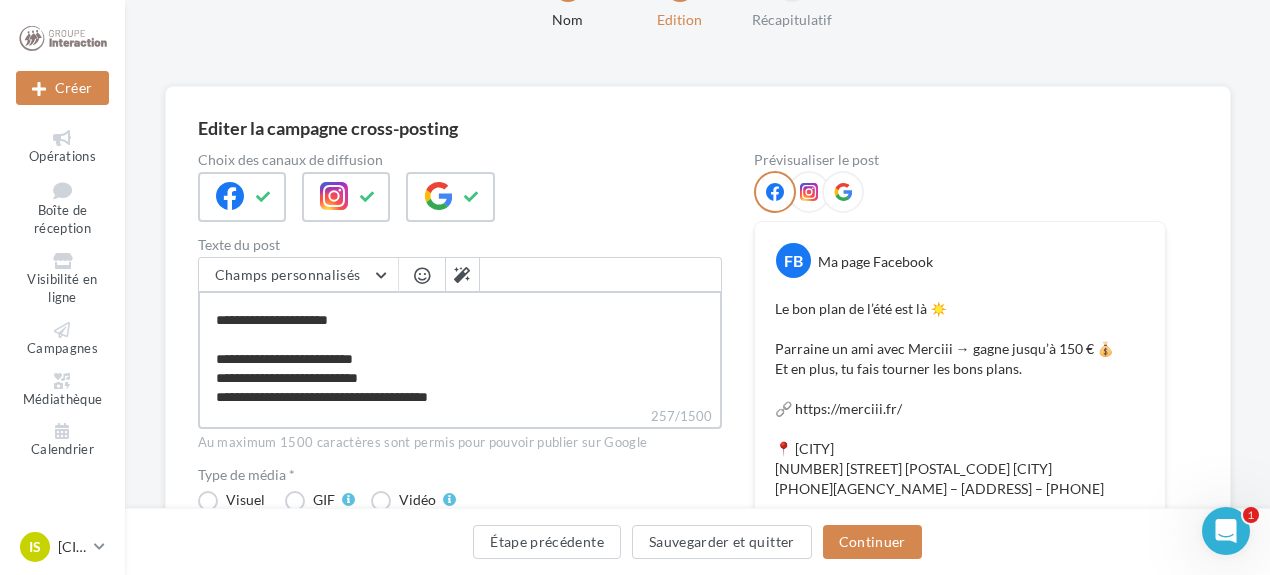 type on "**********" 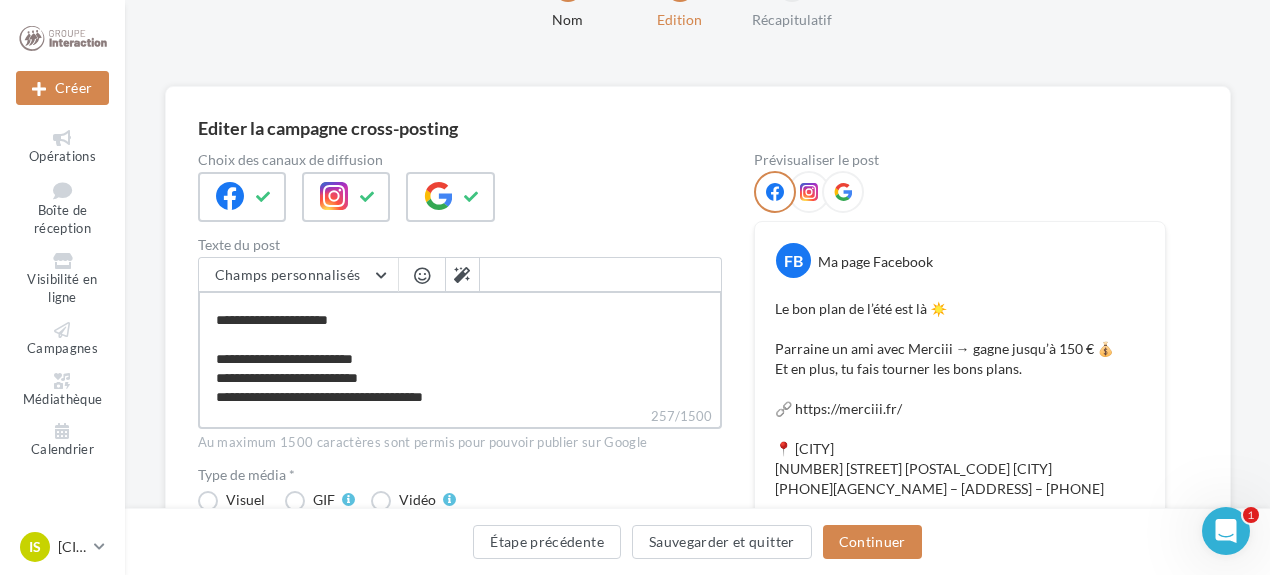 type on "**********" 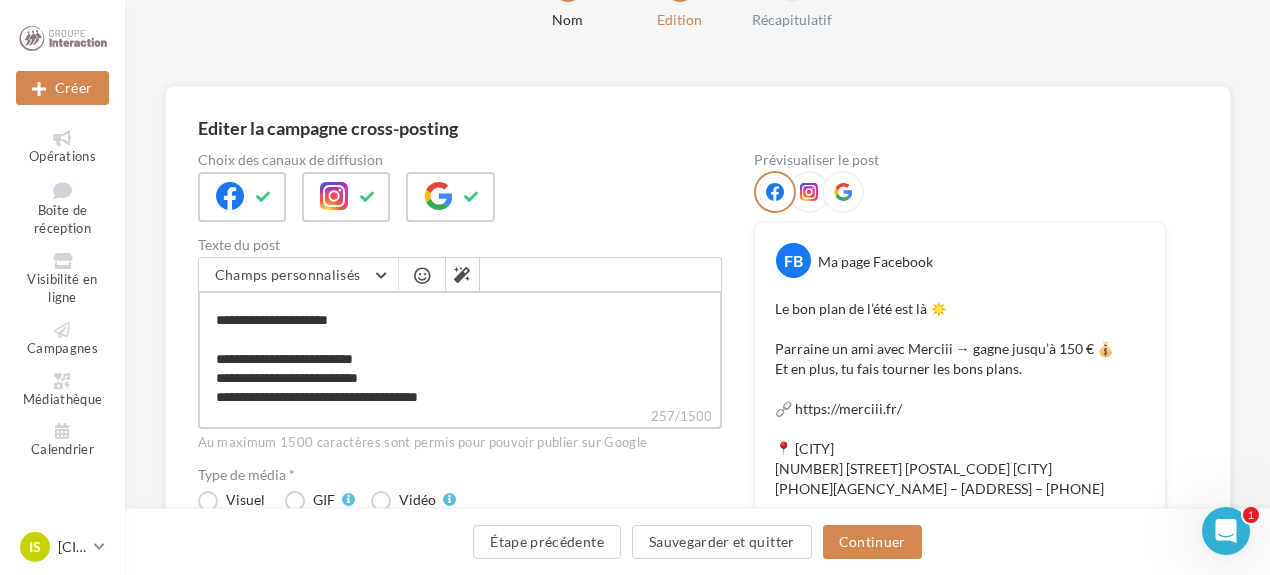 type on "**********" 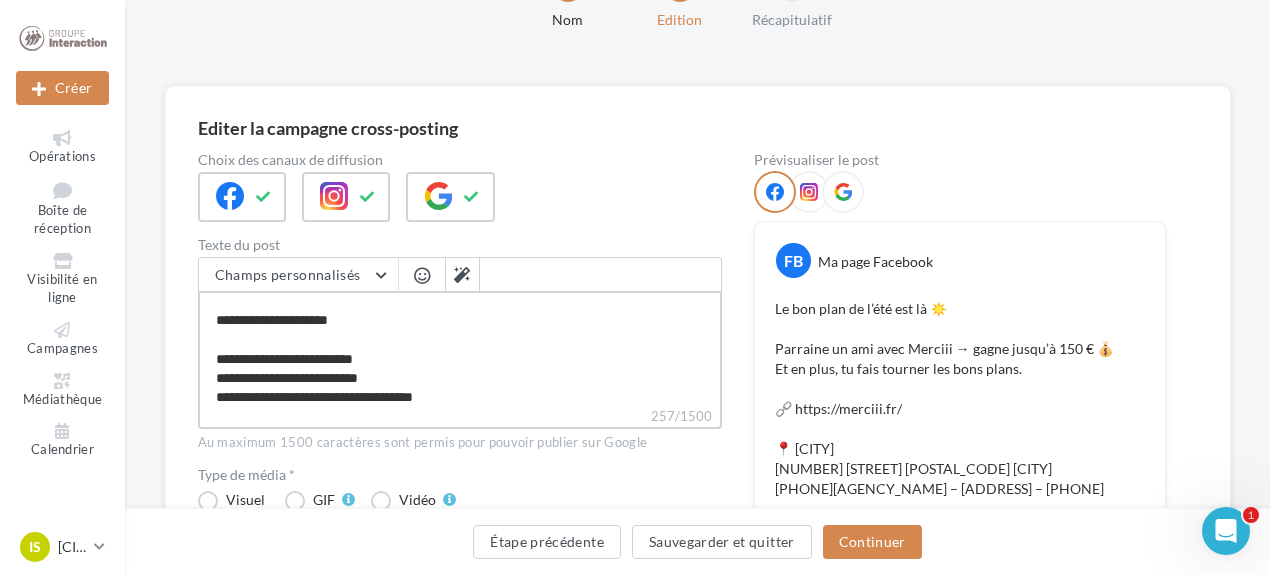 type on "**********" 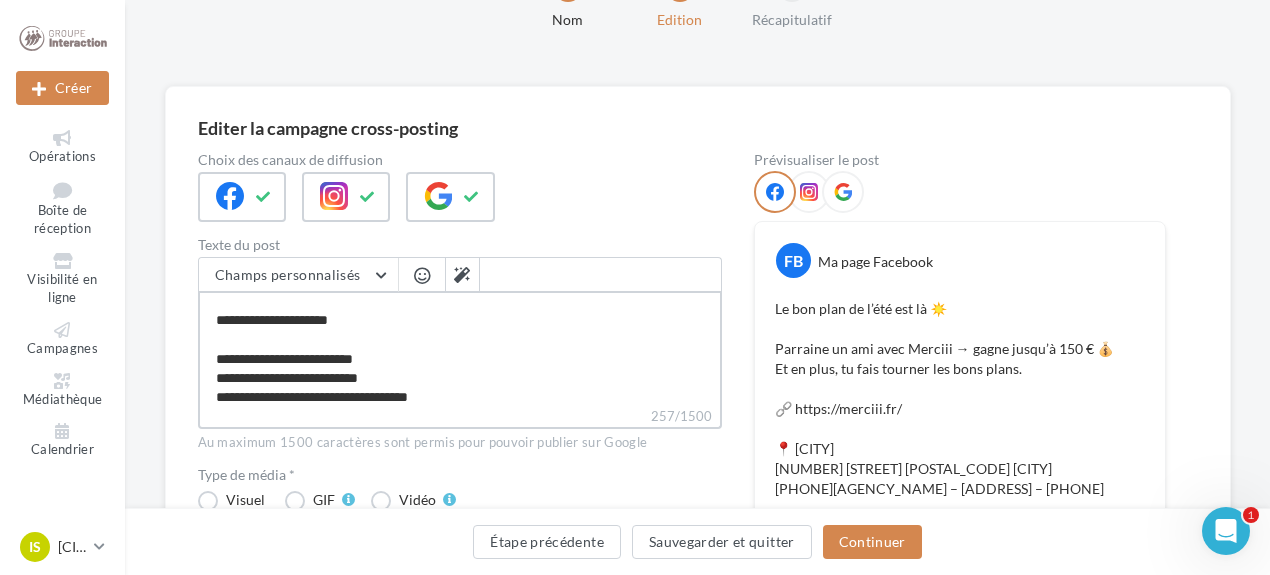 type on "**********" 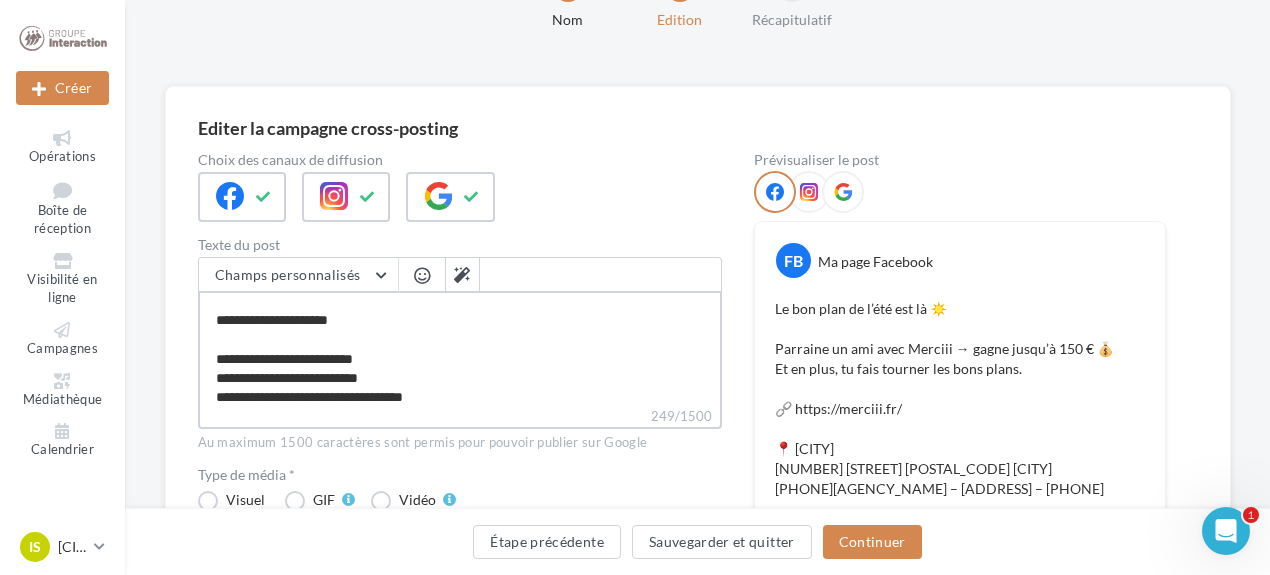 type on "**********" 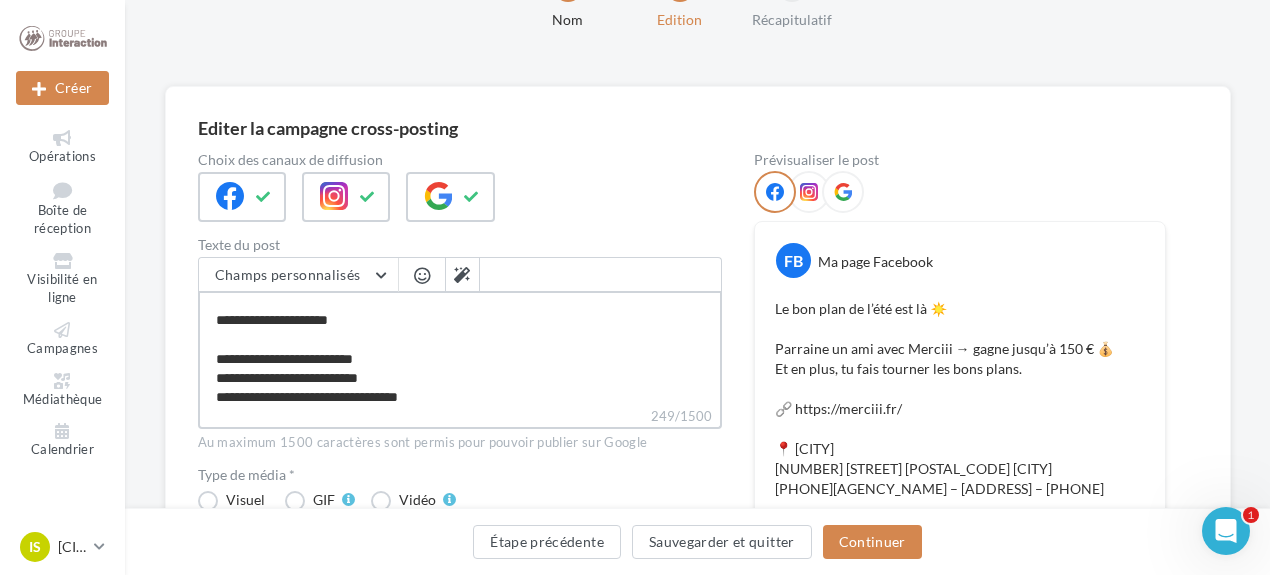 type on "**********" 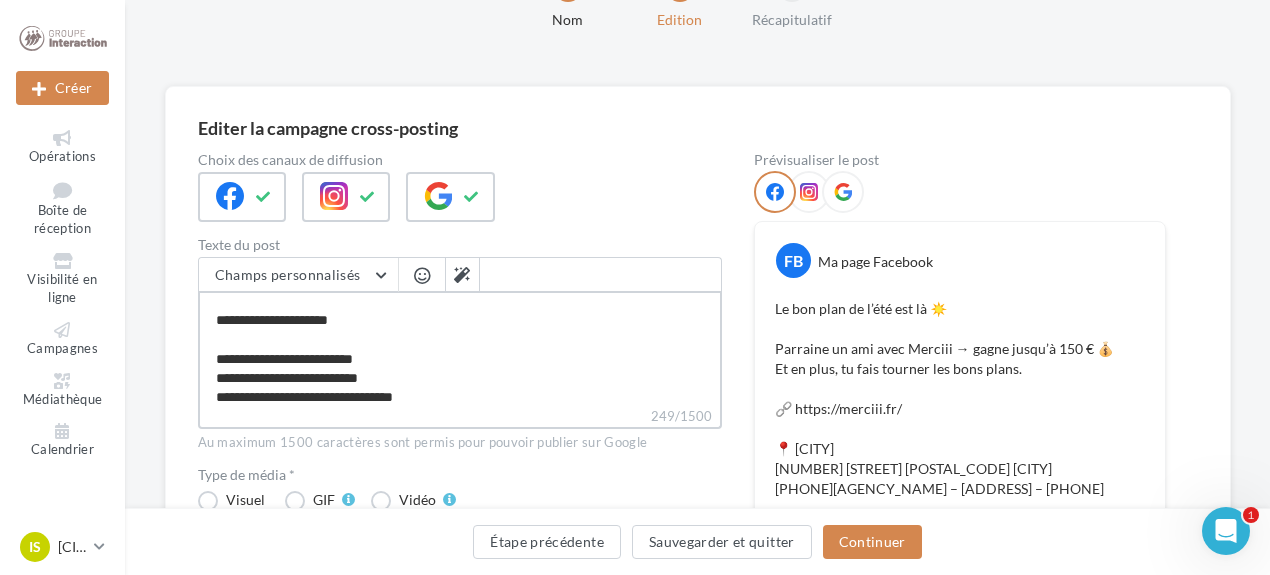 type on "**********" 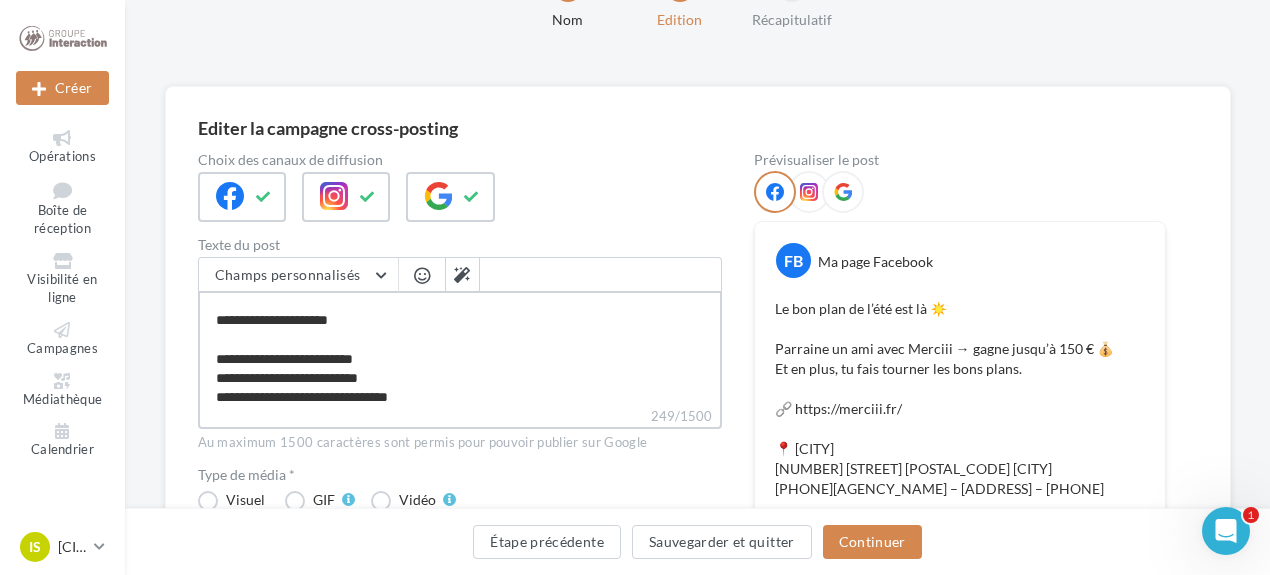 type on "**********" 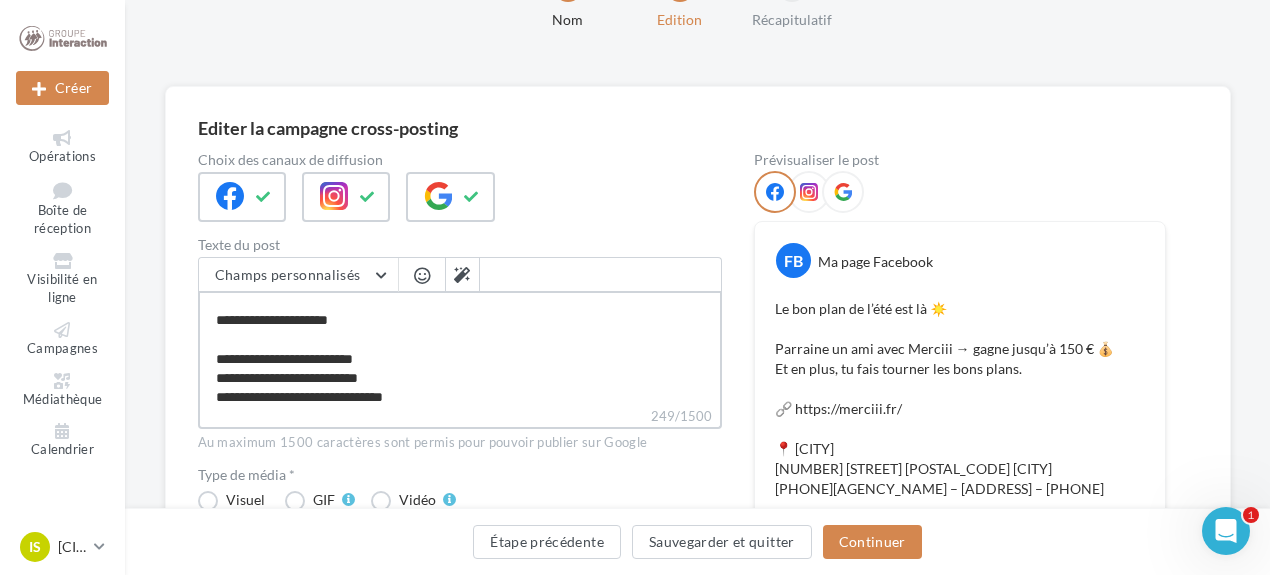 type on "**********" 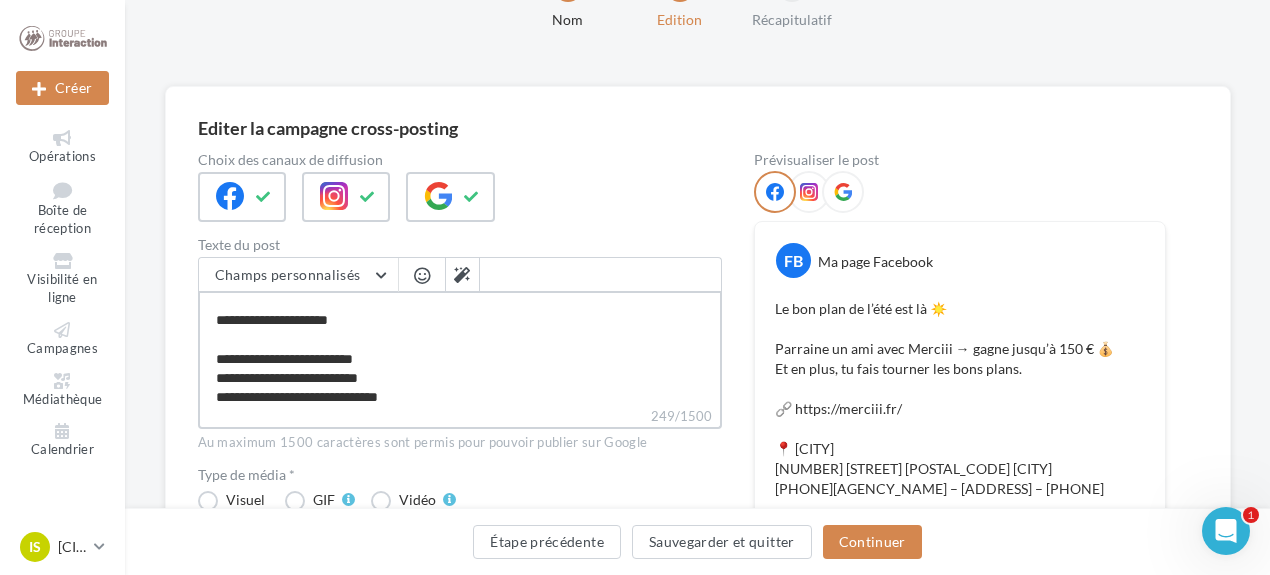 type on "**********" 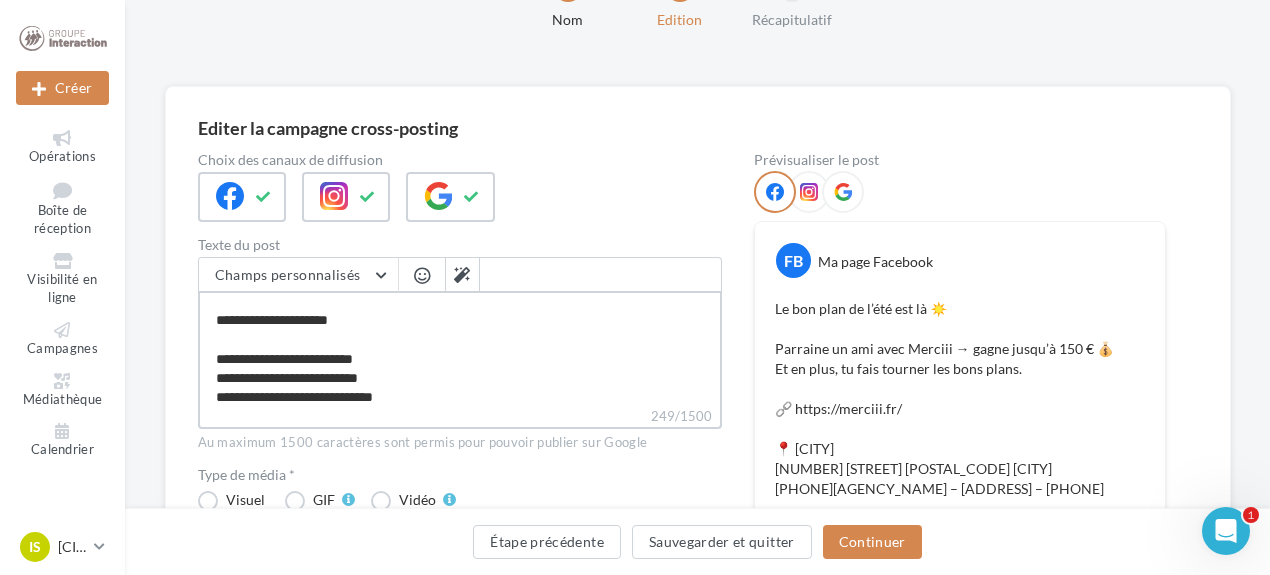 type on "**********" 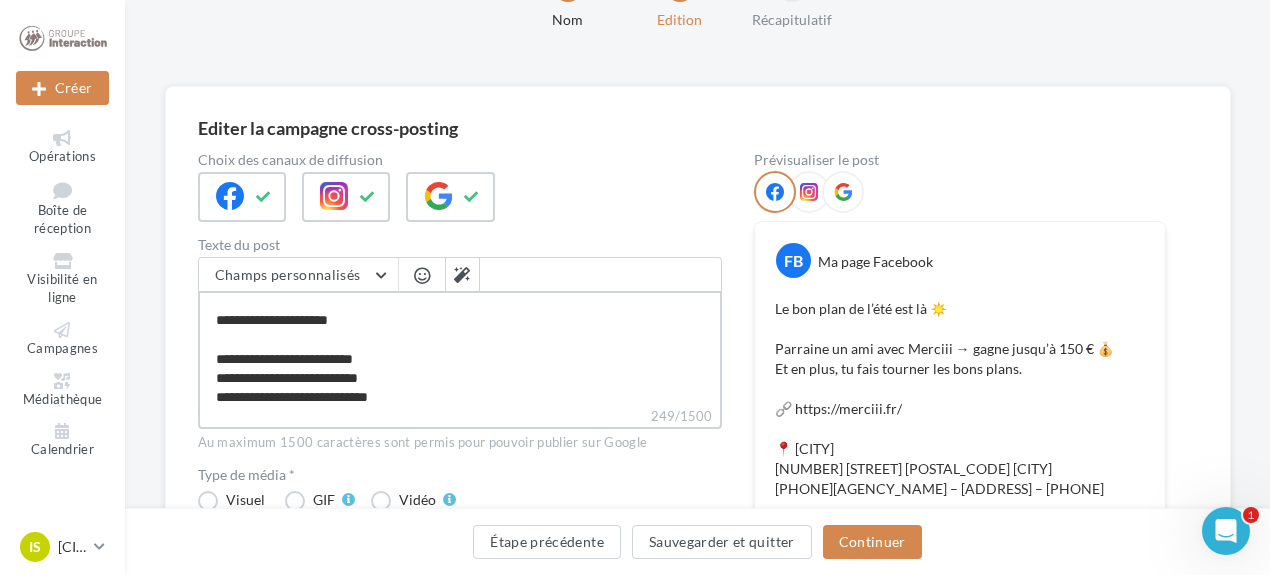 type on "**********" 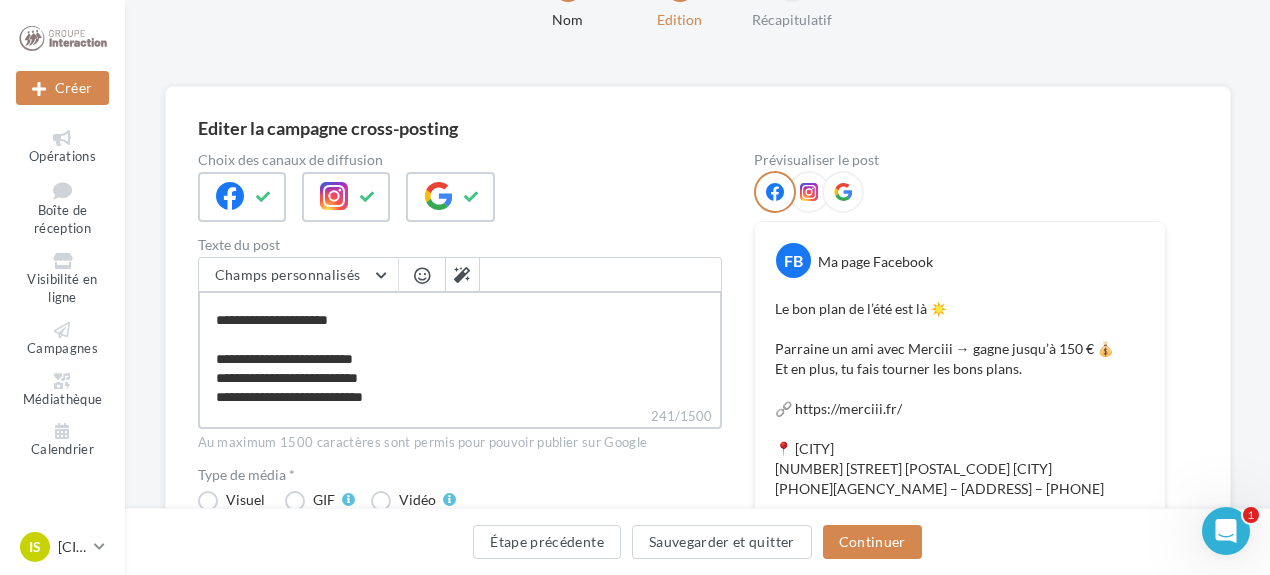 type on "**********" 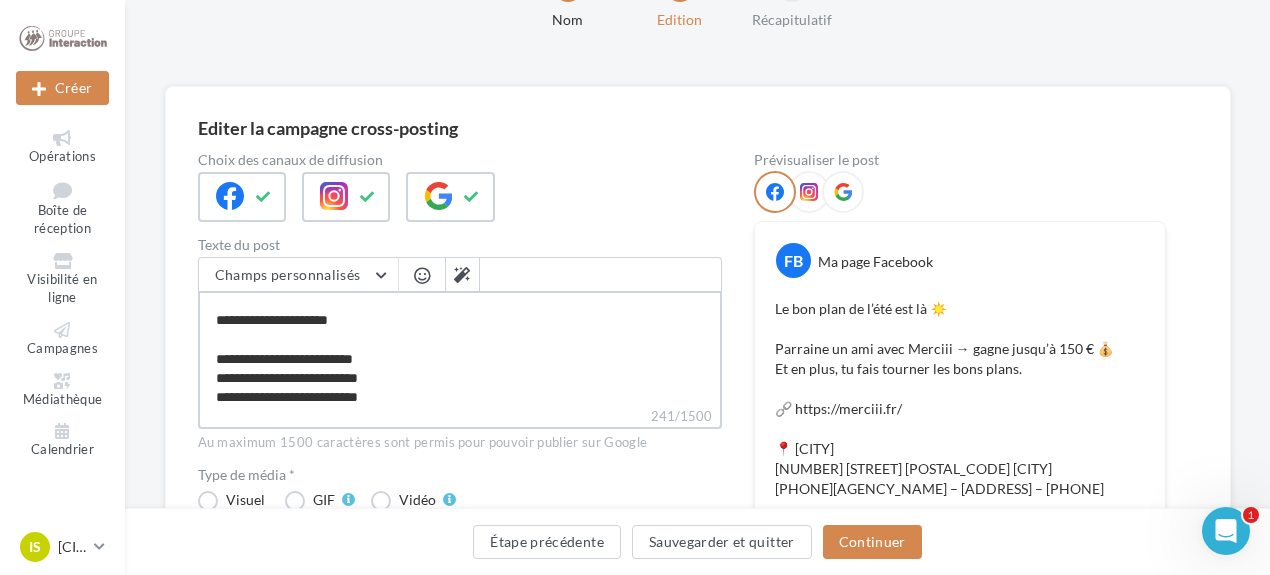 type on "**********" 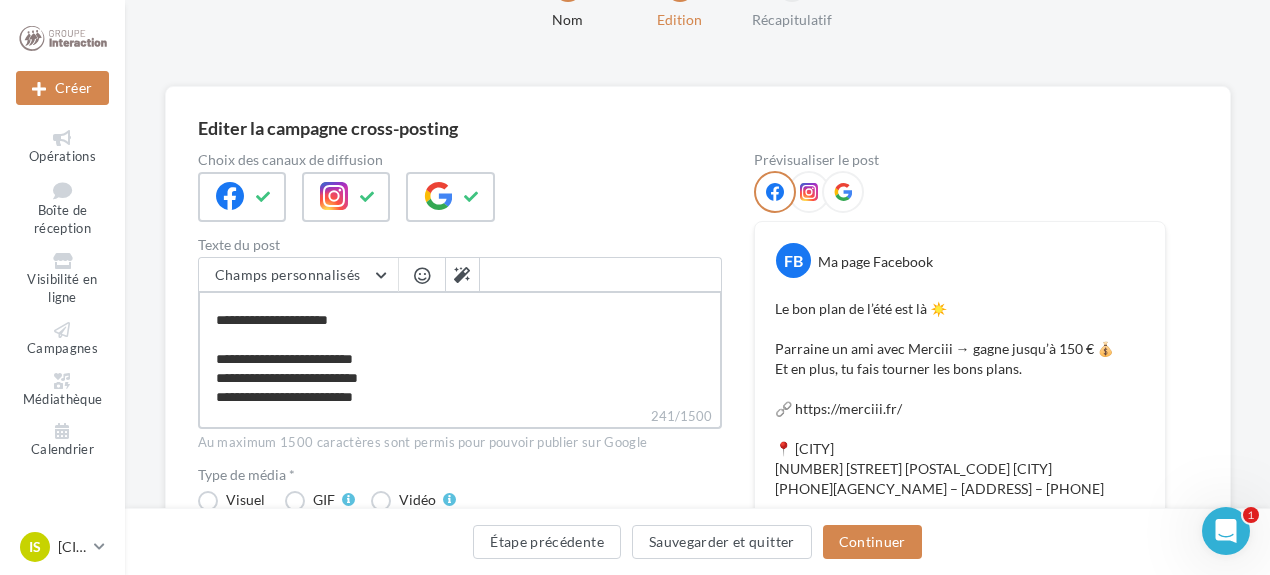 type on "**********" 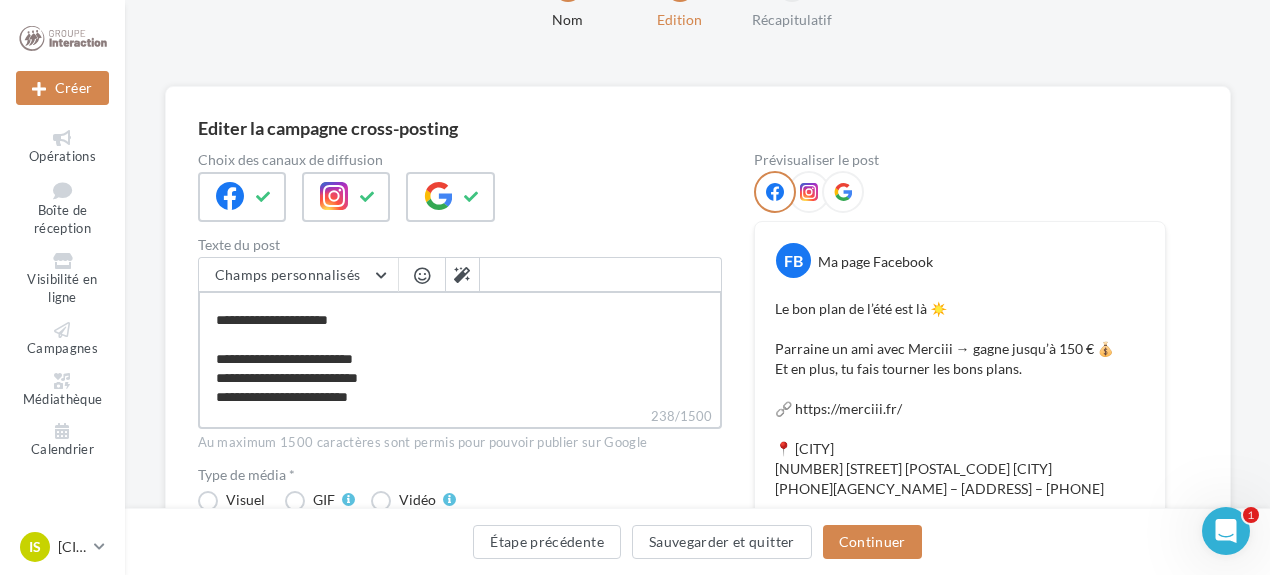type on "**********" 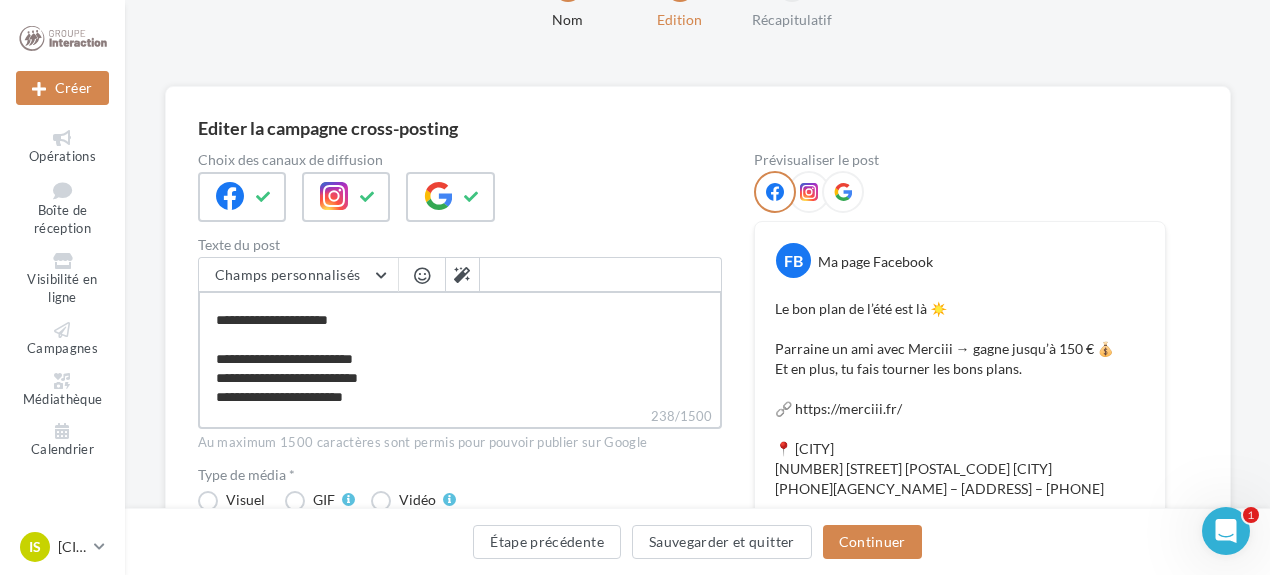 type on "**********" 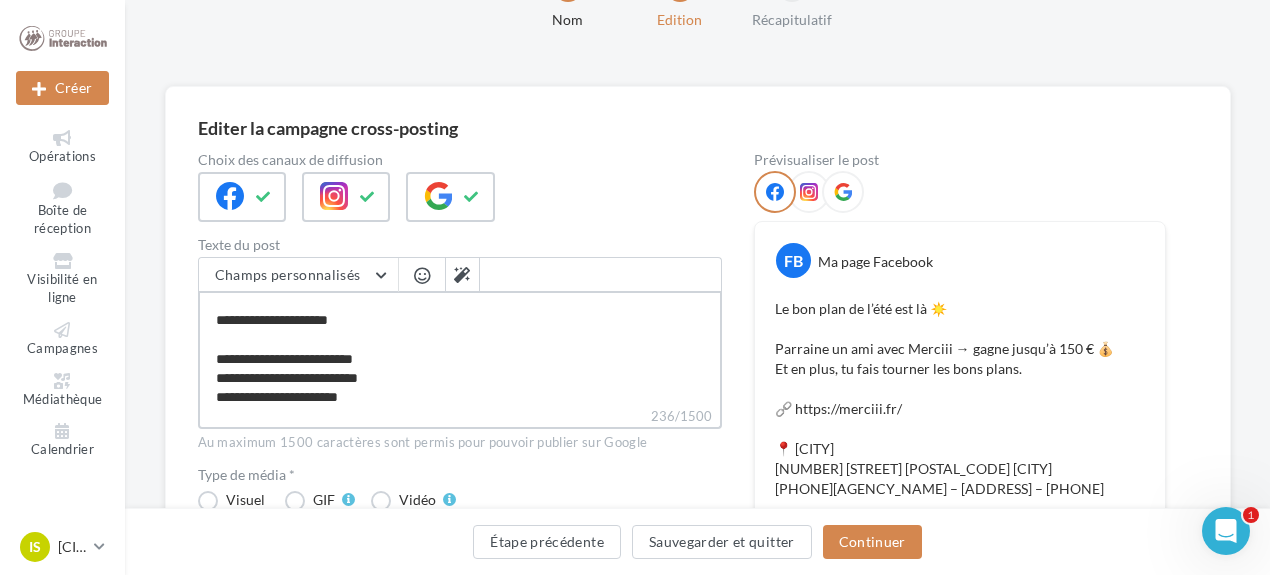 type on "**********" 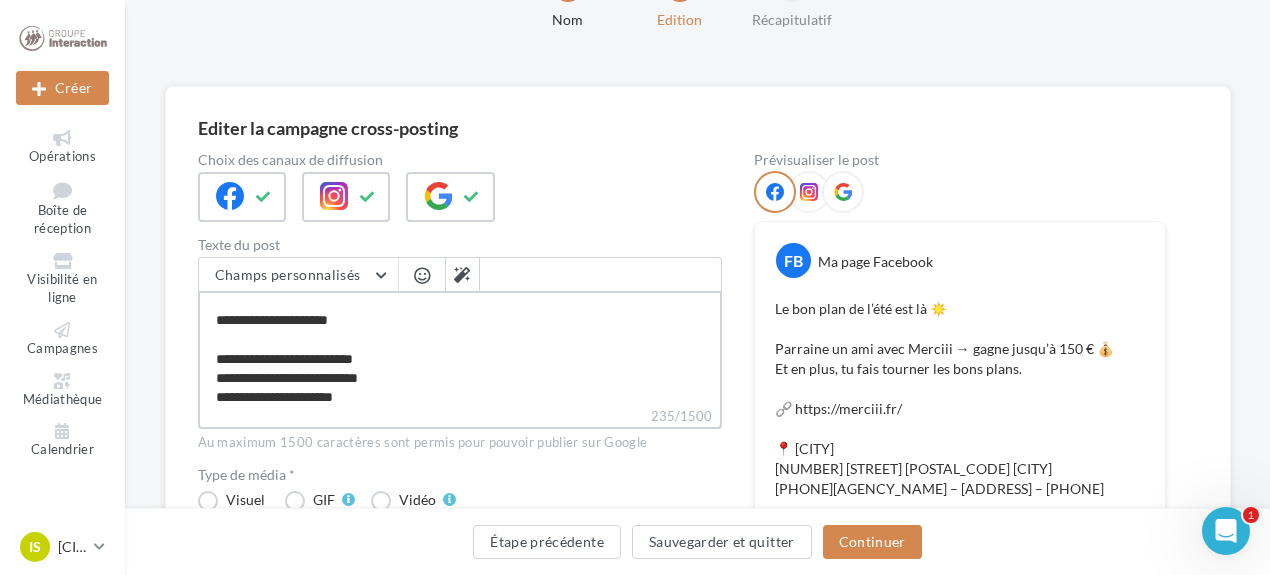 type on "**********" 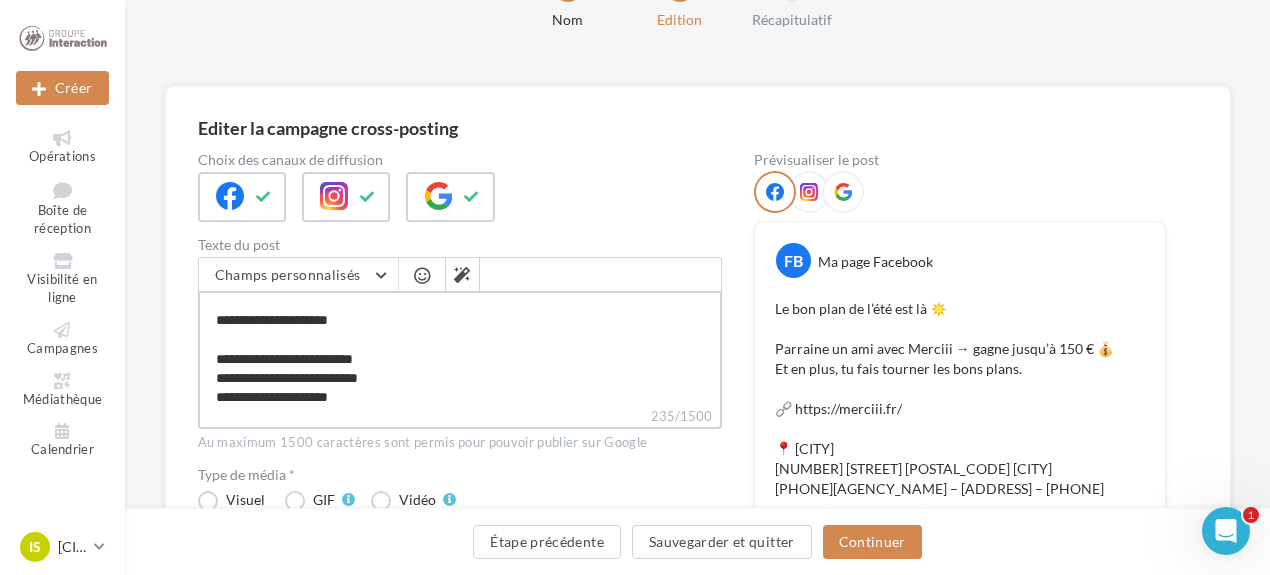 type on "**********" 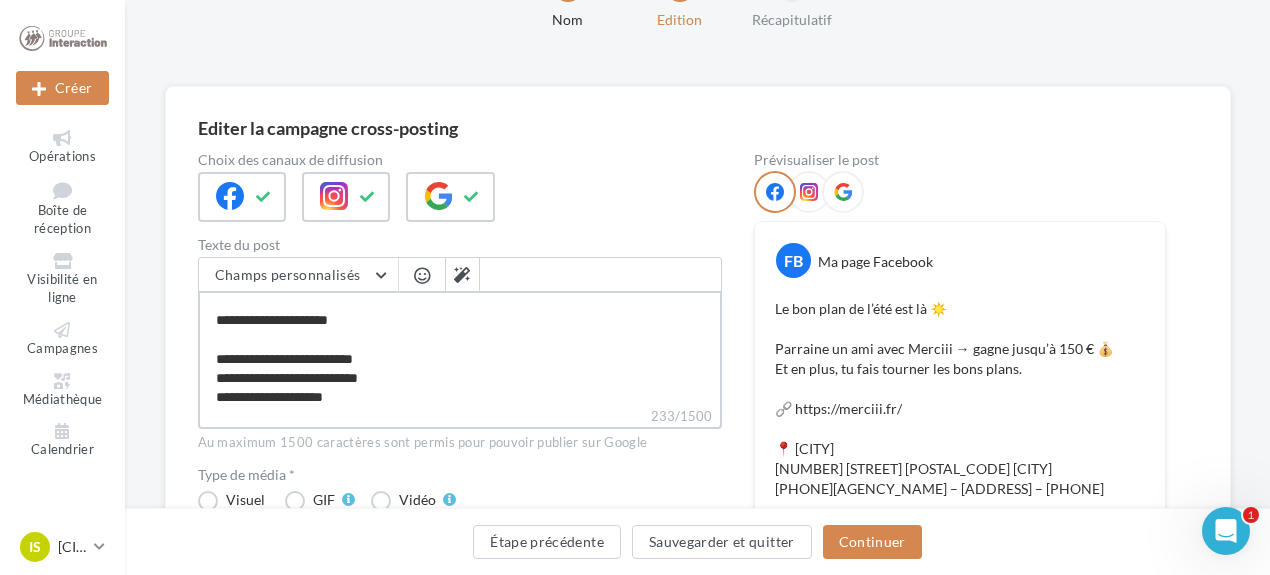 type on "**********" 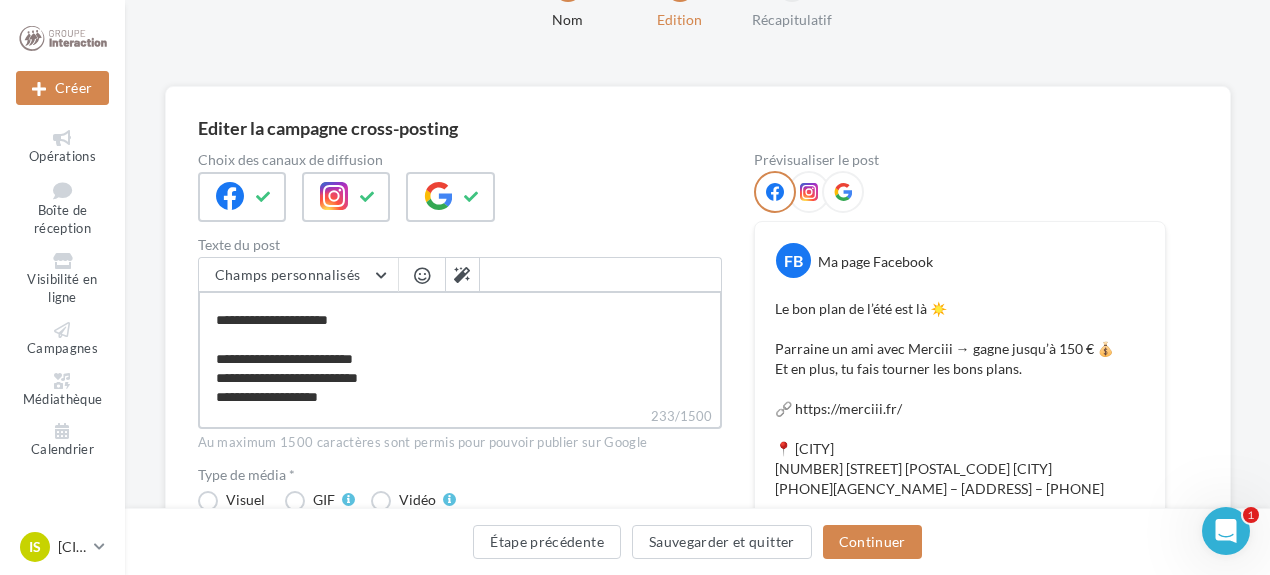 type on "**********" 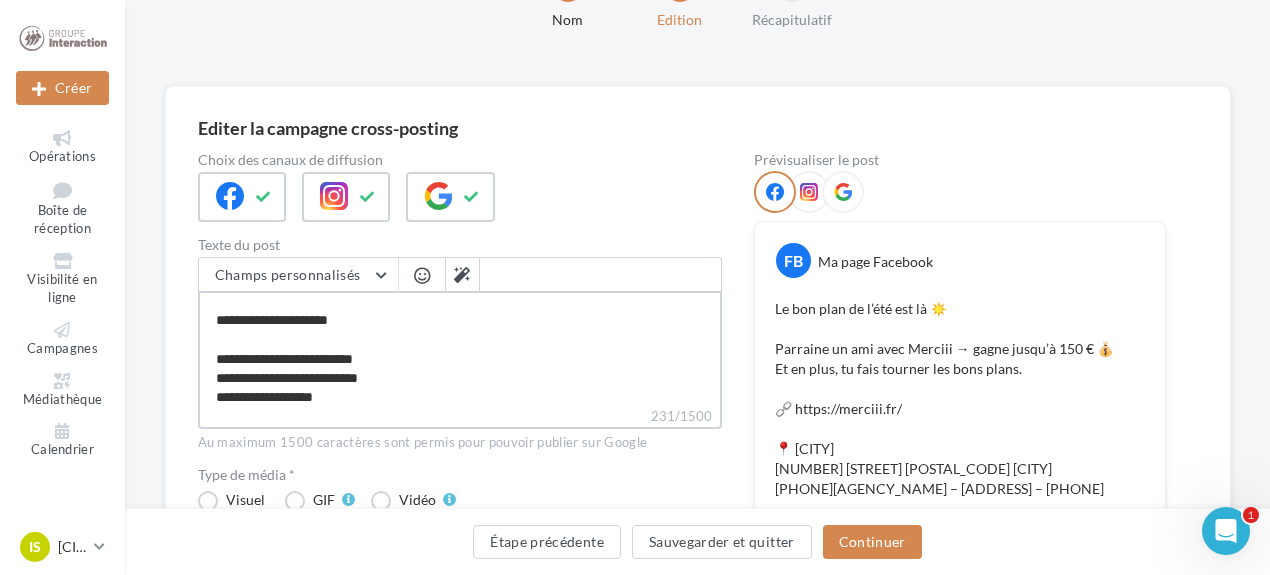 type on "**********" 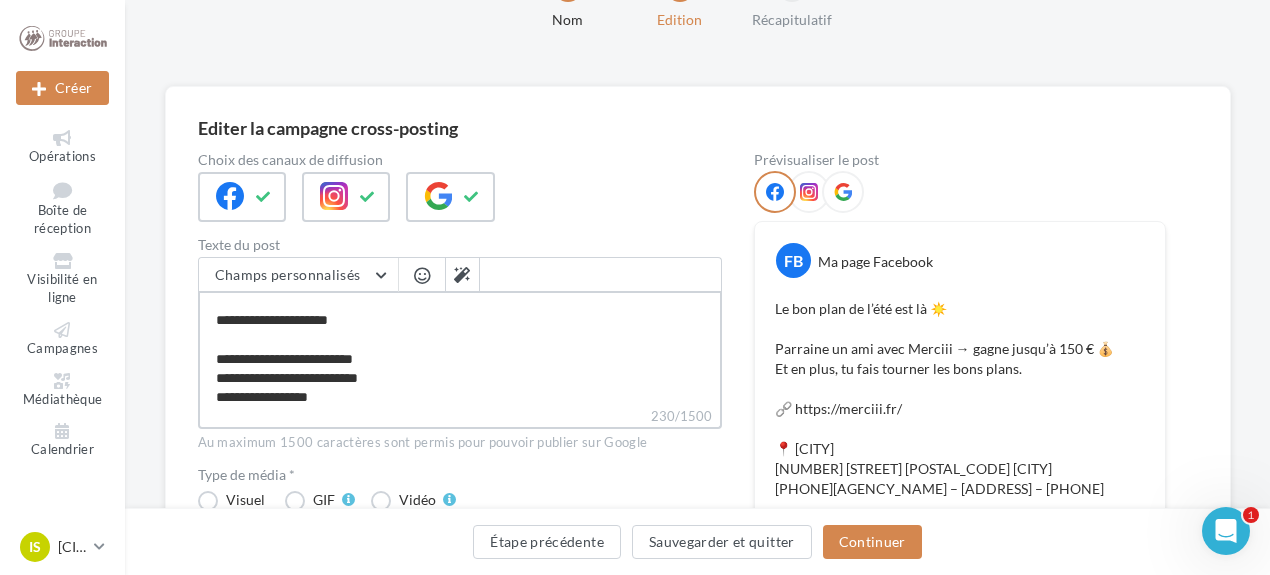type on "**********" 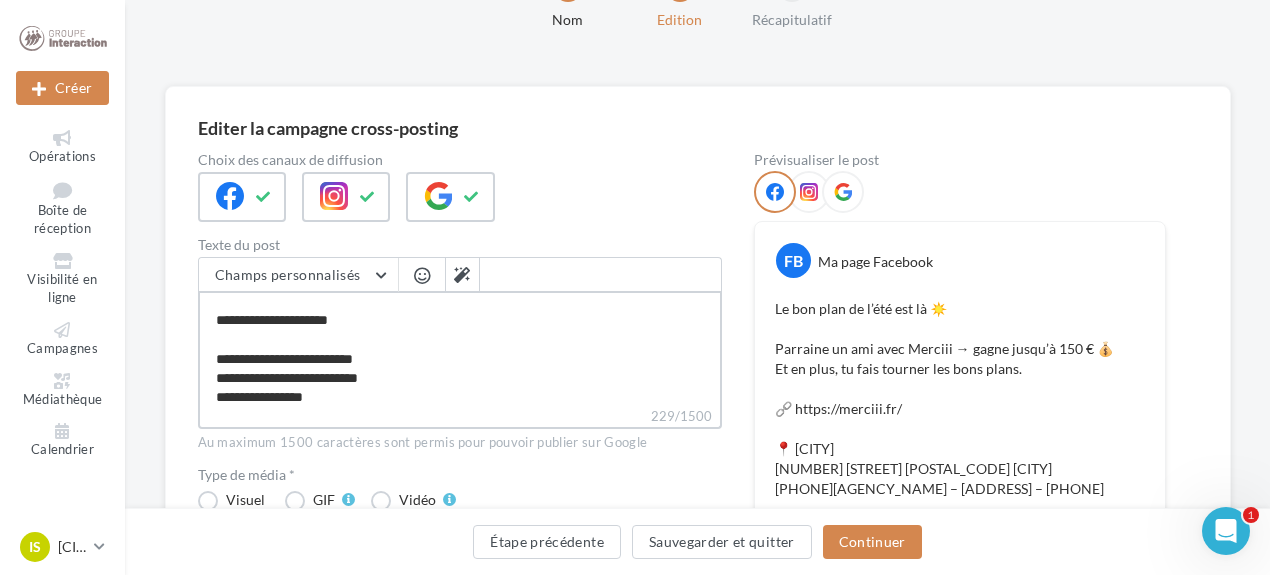 type on "**********" 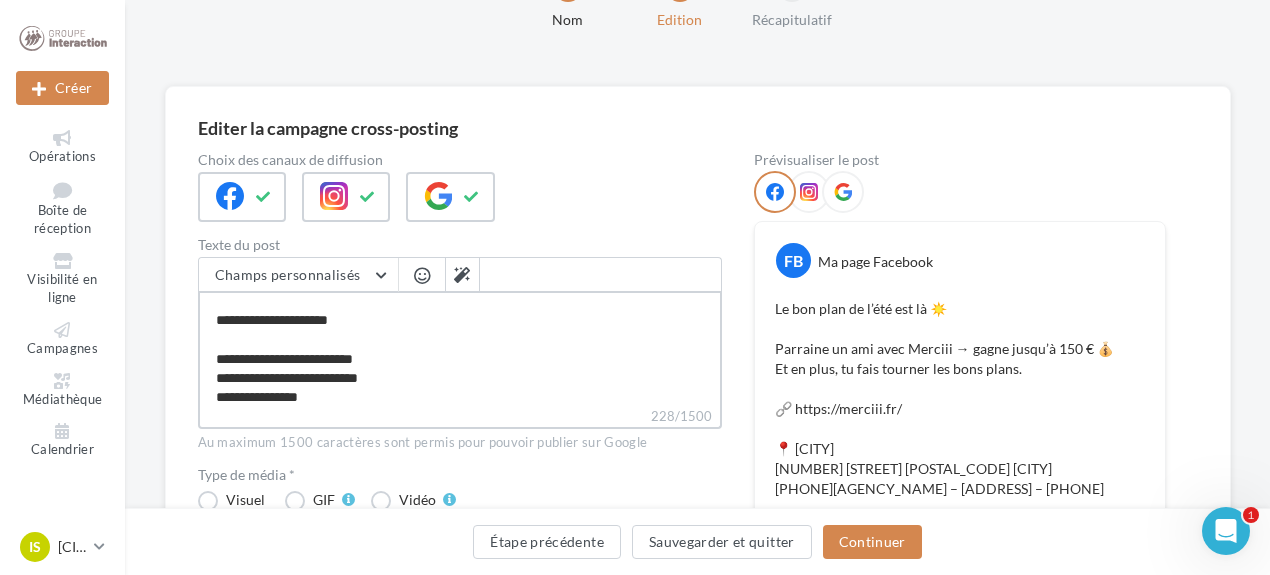 type on "**********" 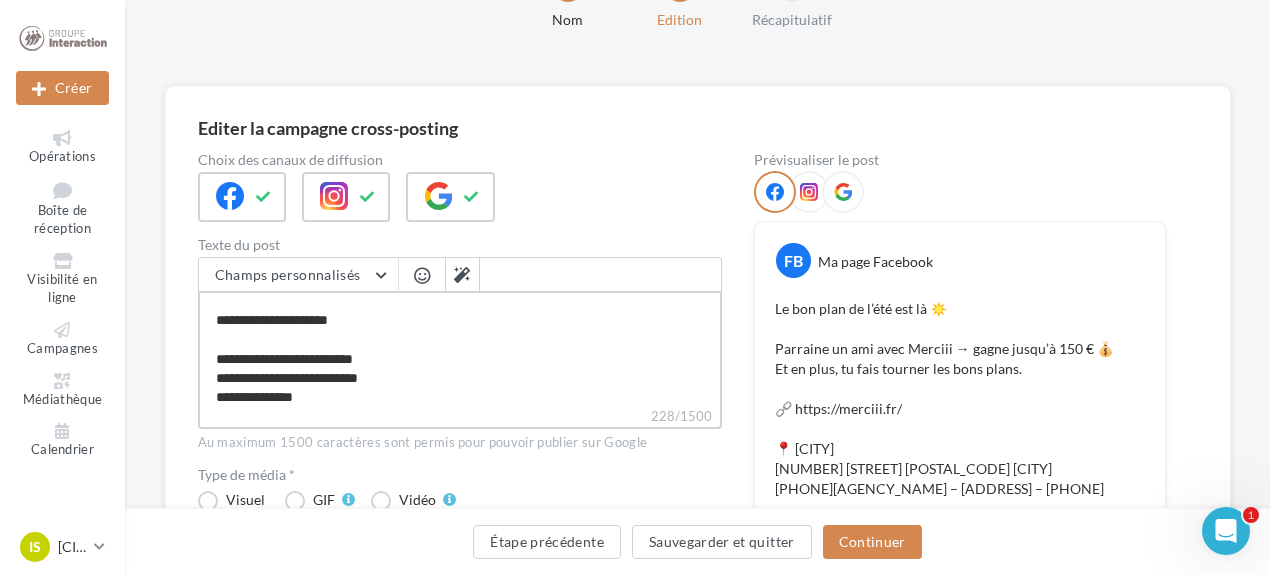 type 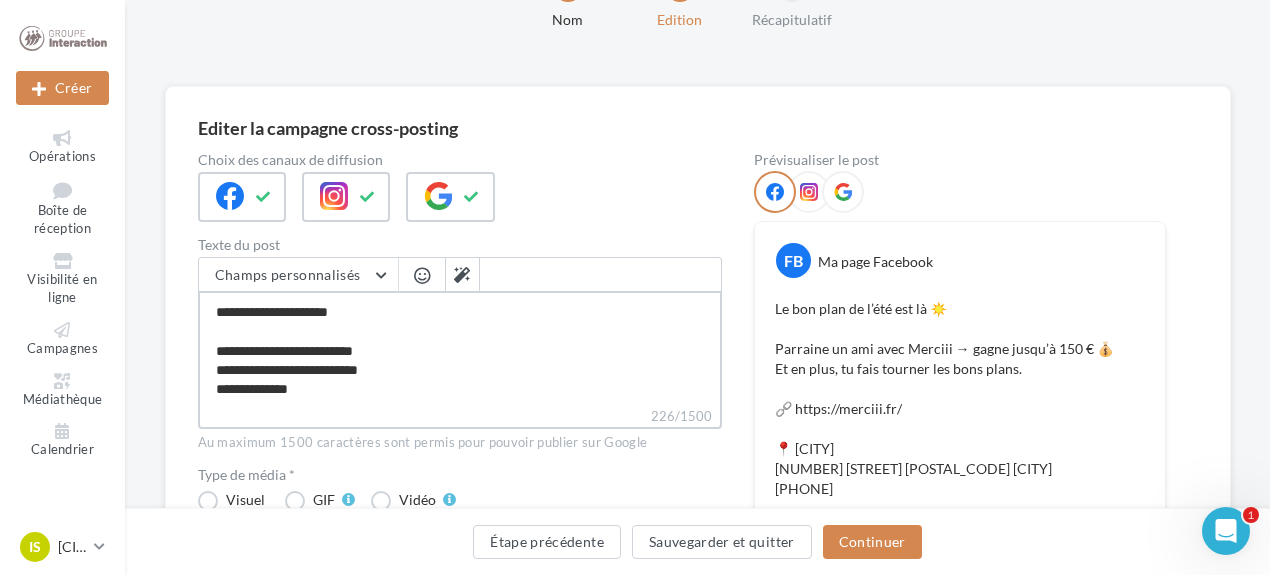 scroll, scrollTop: 95, scrollLeft: 0, axis: vertical 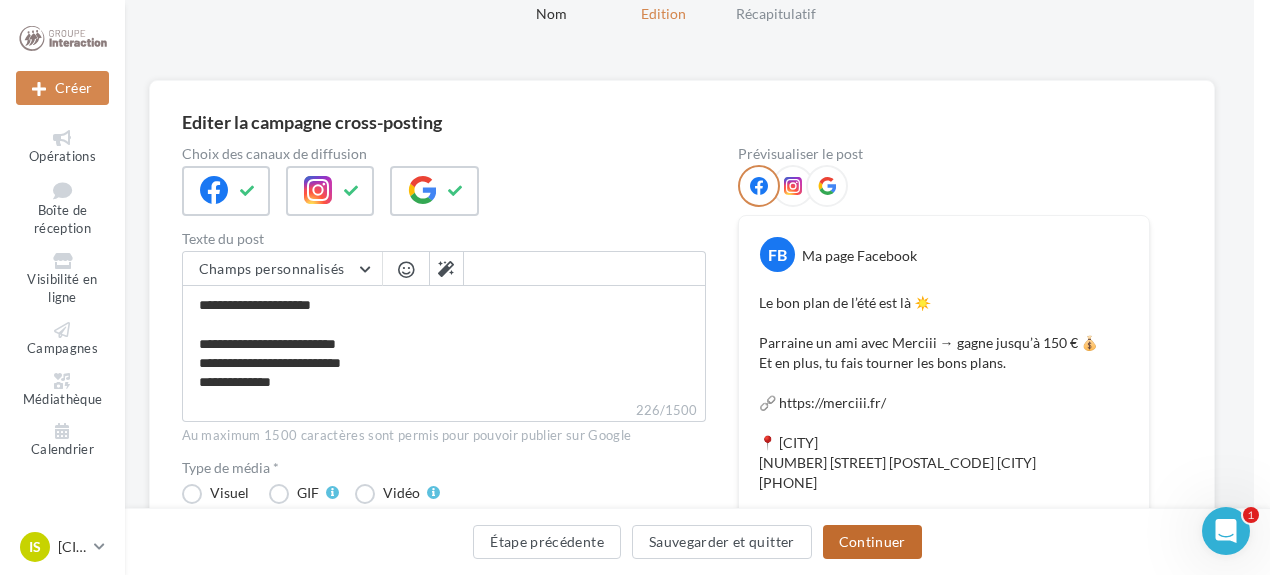 click on "Continuer" at bounding box center [872, 542] 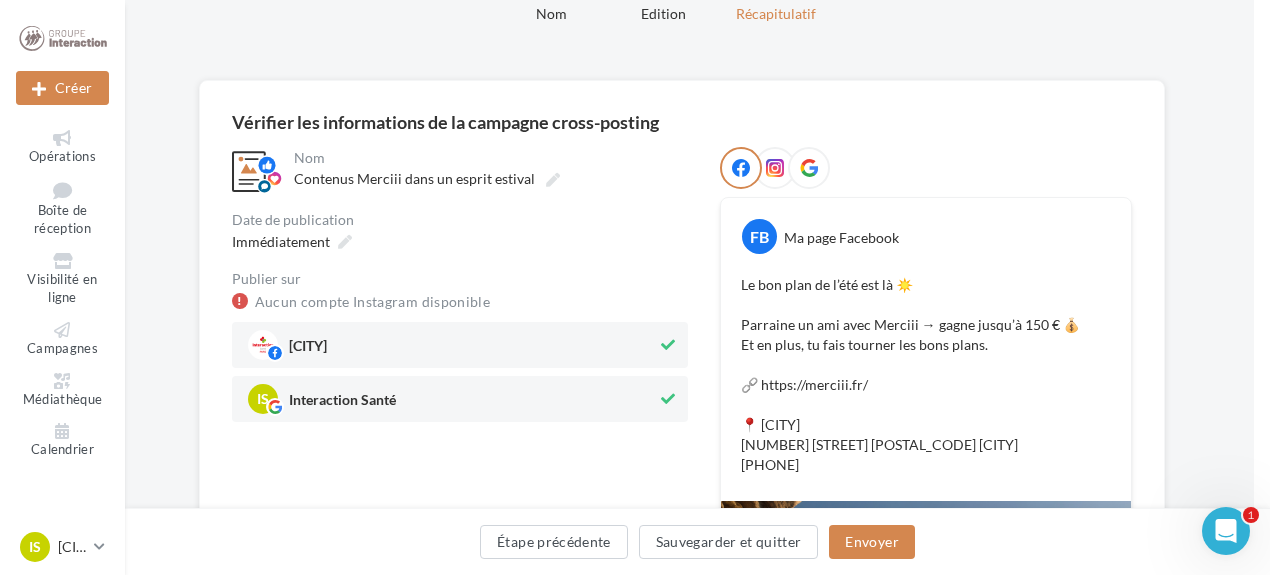 click on "[CITY]" at bounding box center (308, 350) 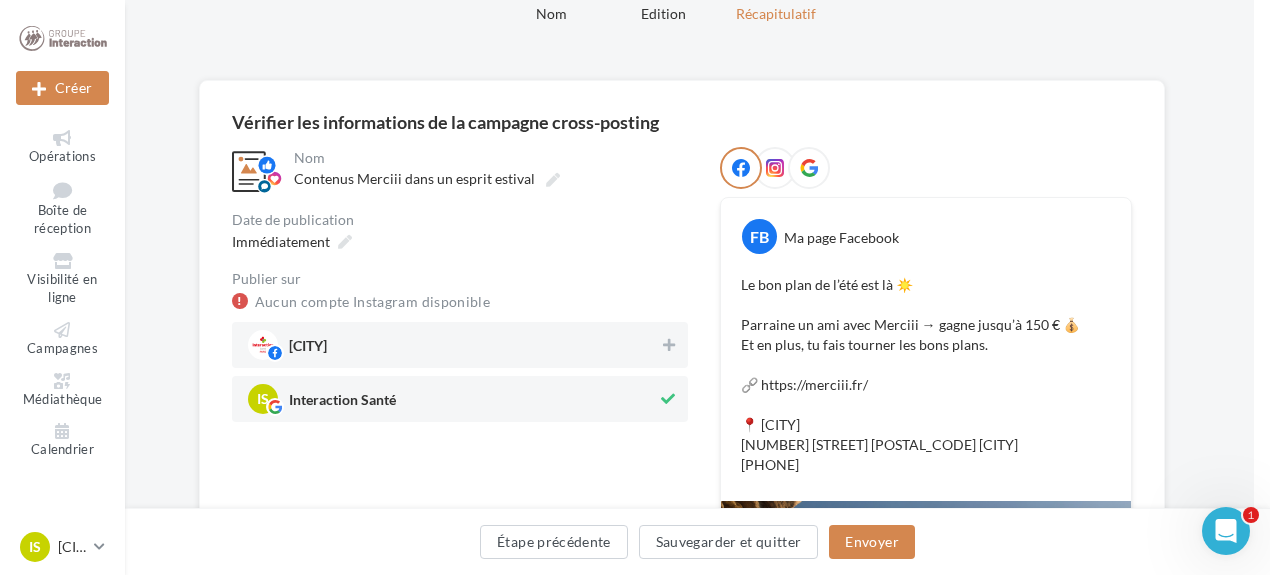 click on "[CITY]" at bounding box center (308, 350) 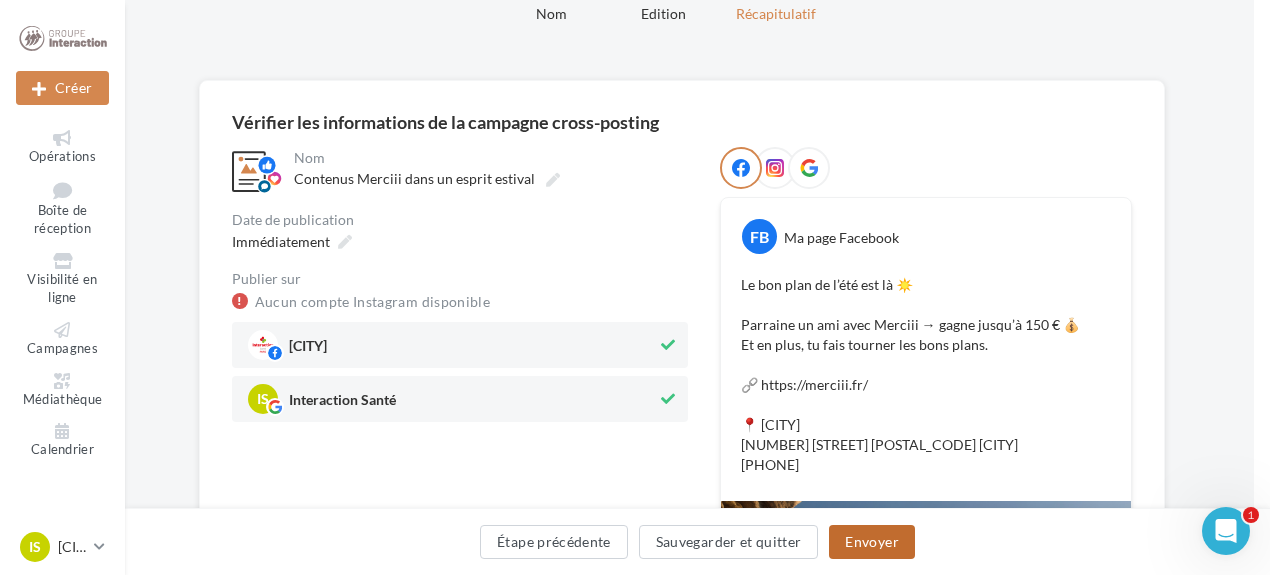 click on "Envoyer" at bounding box center [871, 542] 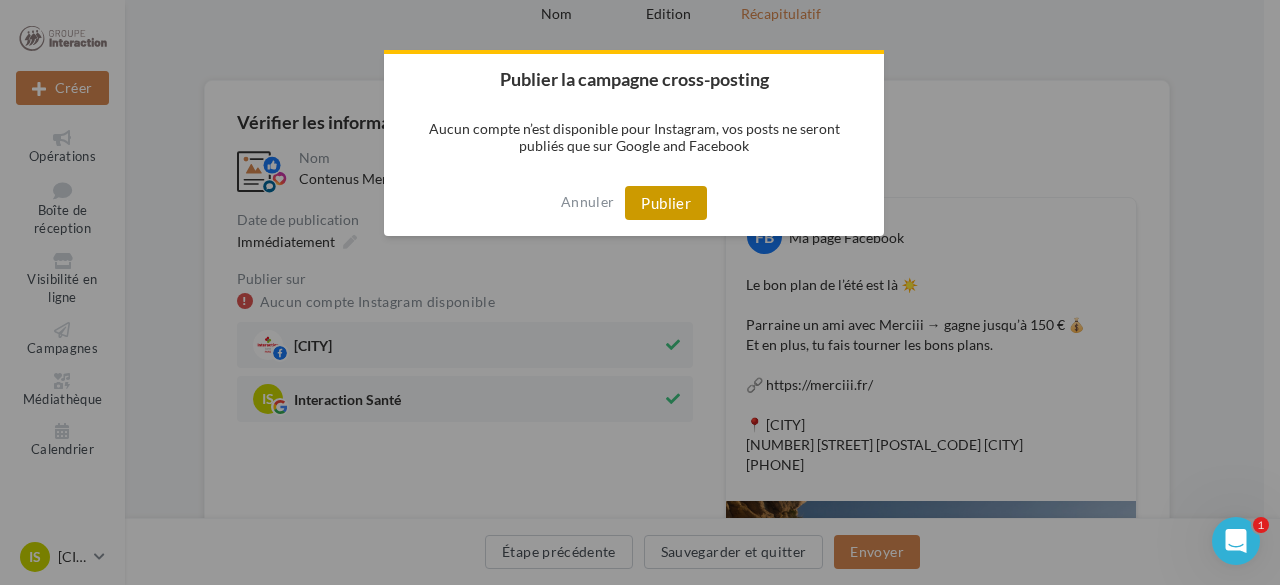 click on "Publier" at bounding box center [666, 203] 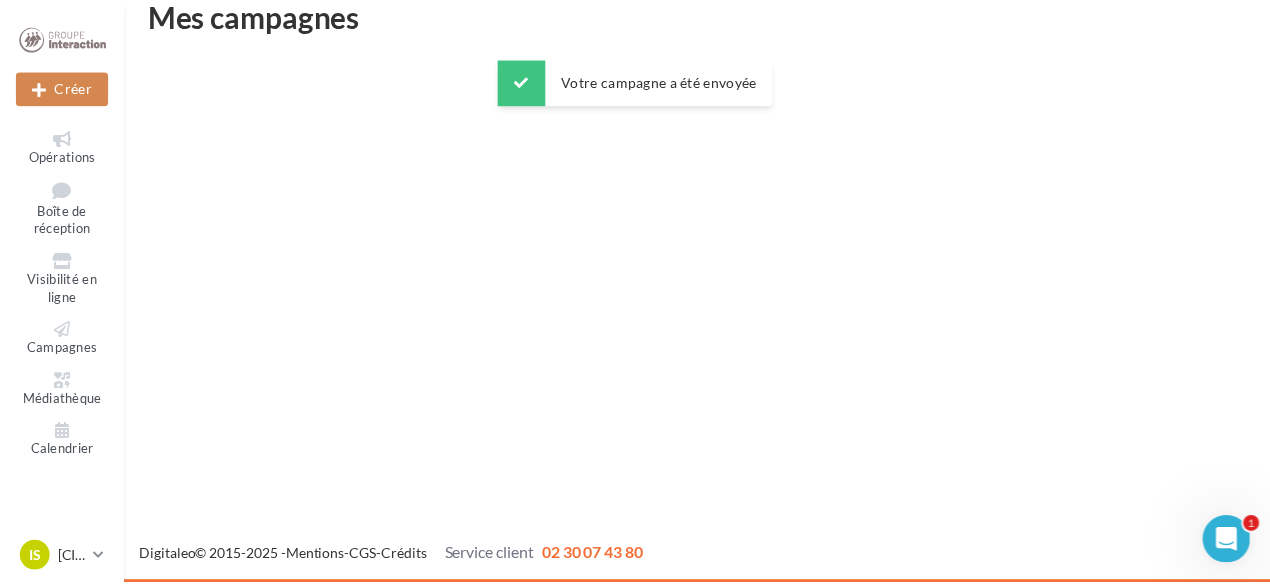 scroll, scrollTop: 32, scrollLeft: 0, axis: vertical 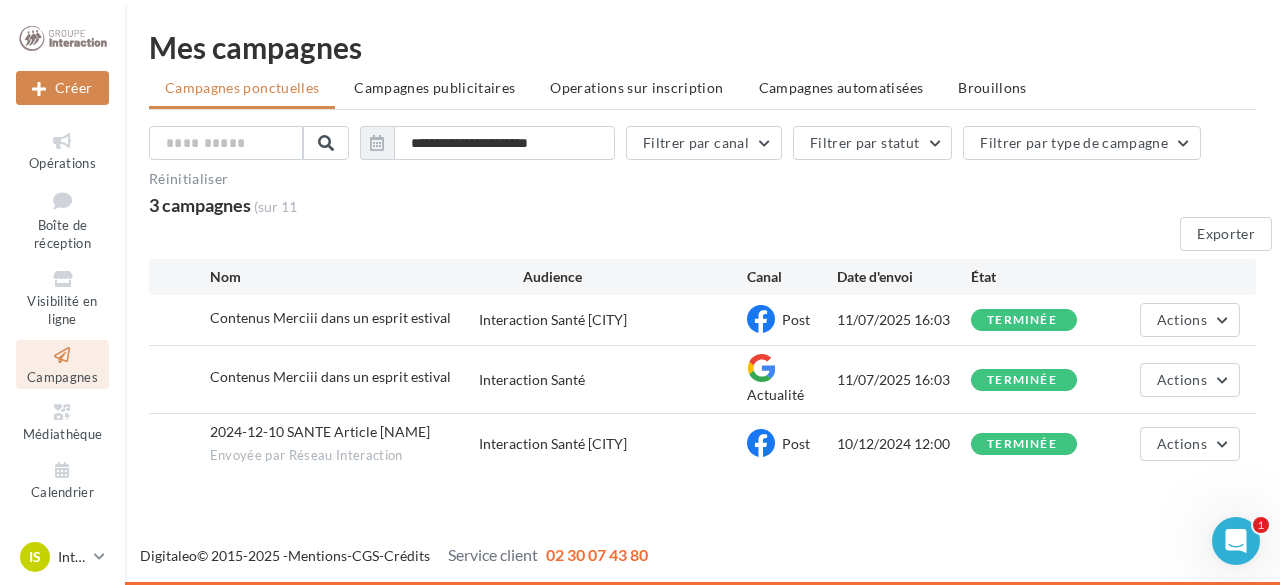click on "Canal" at bounding box center [792, 277] 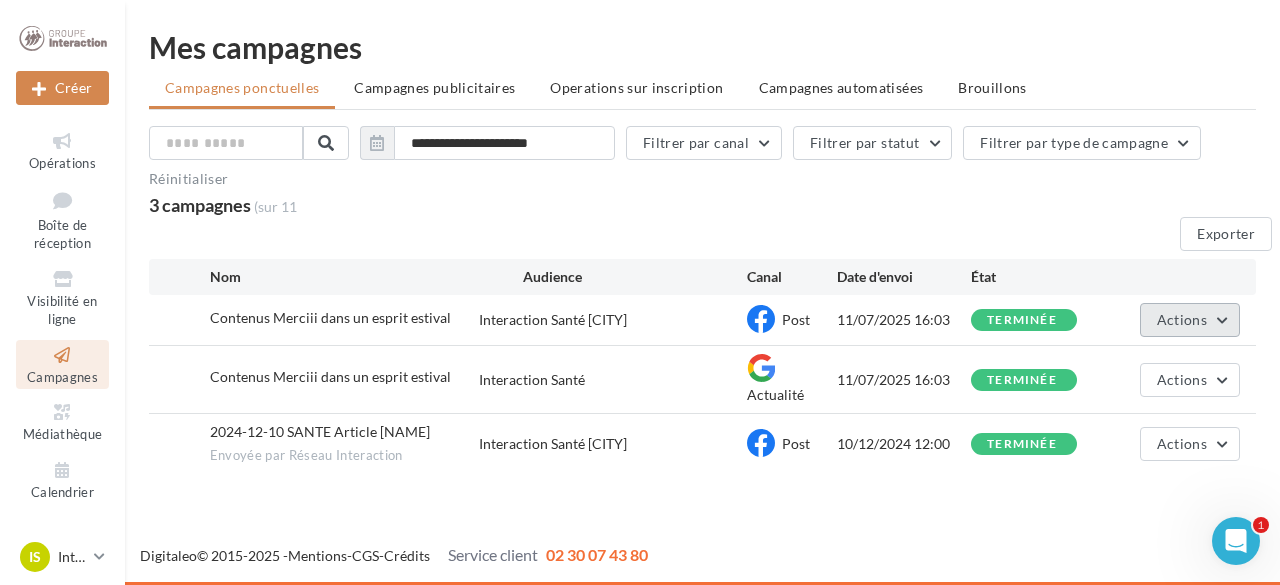 click on "Actions" at bounding box center [1190, 320] 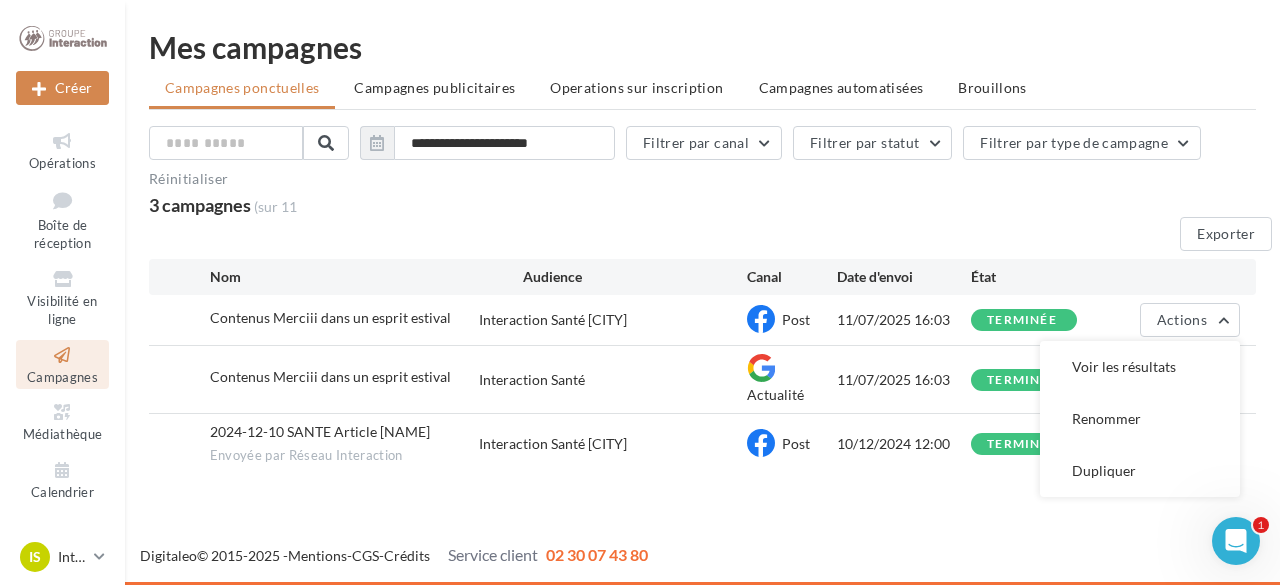 click on "**********" at bounding box center [702, 256] 